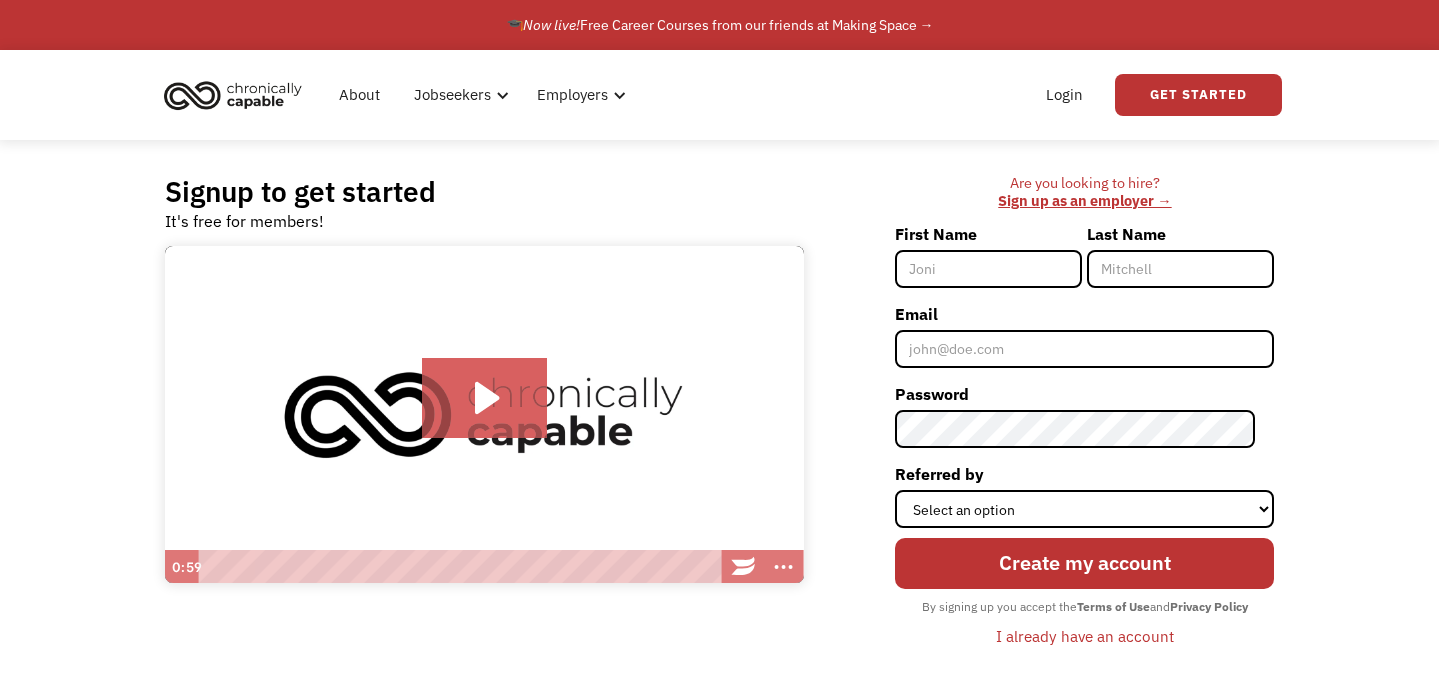scroll, scrollTop: 0, scrollLeft: 0, axis: both 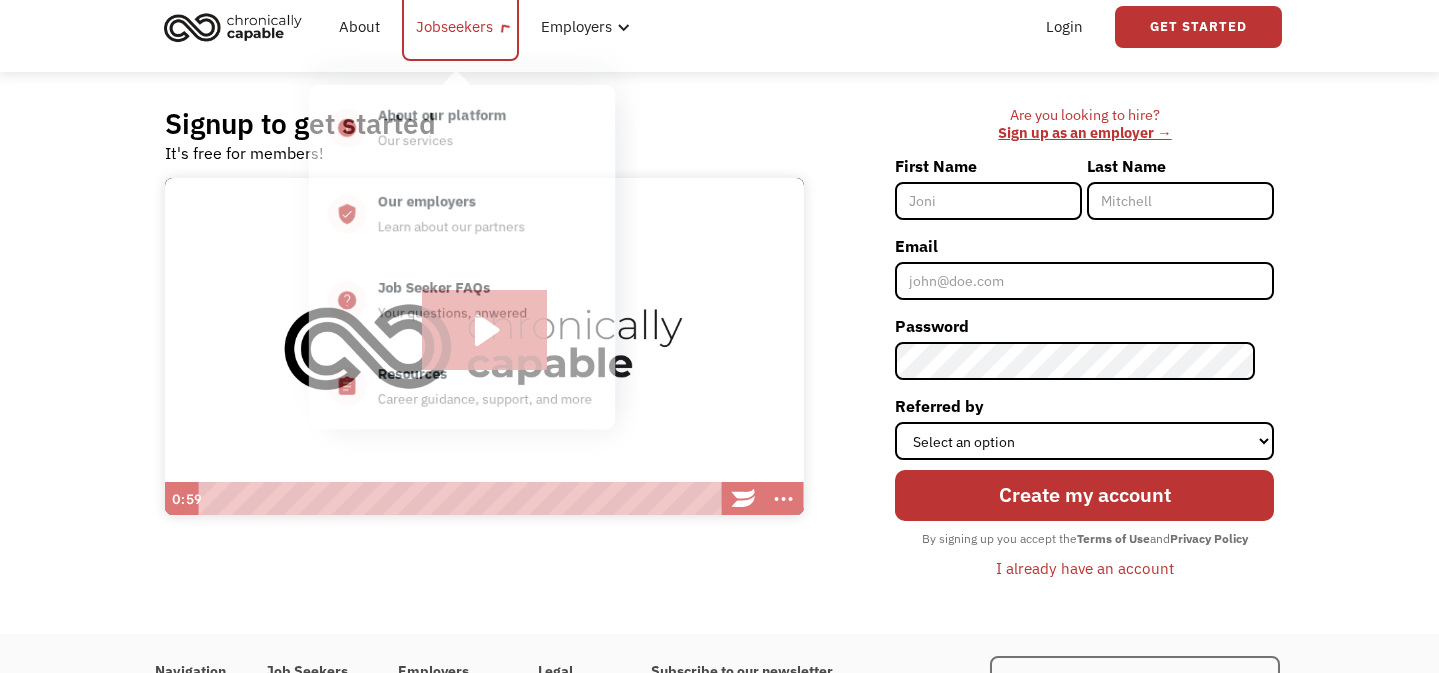 click at bounding box center [504, 27] 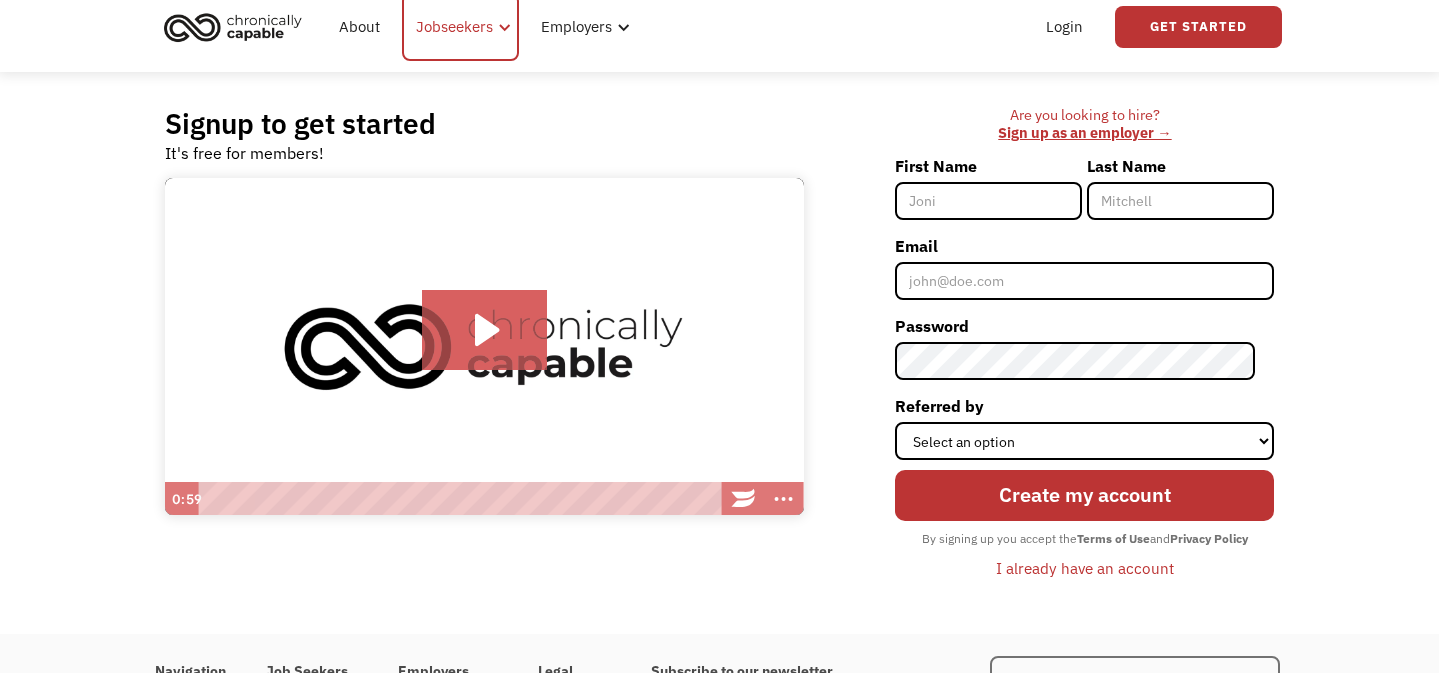 click at bounding box center (504, 27) 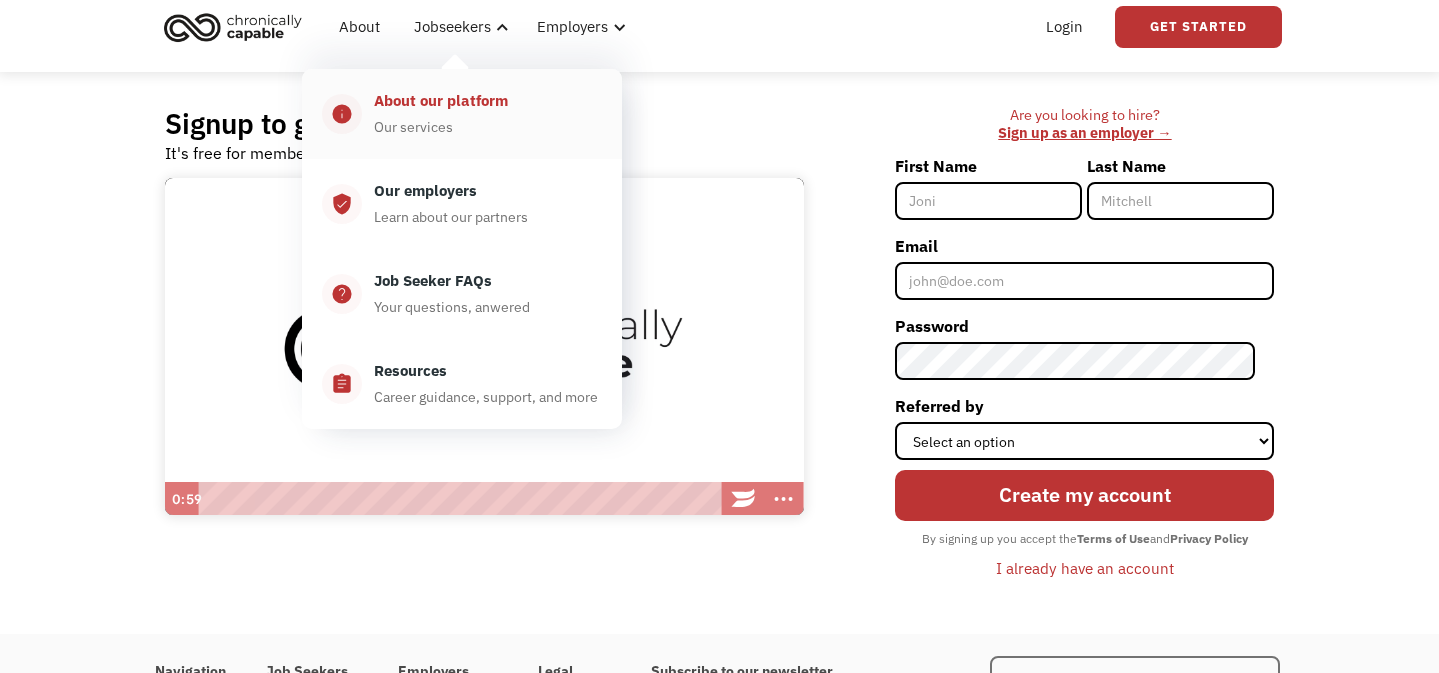 click on "About our platform" at bounding box center (441, 101) 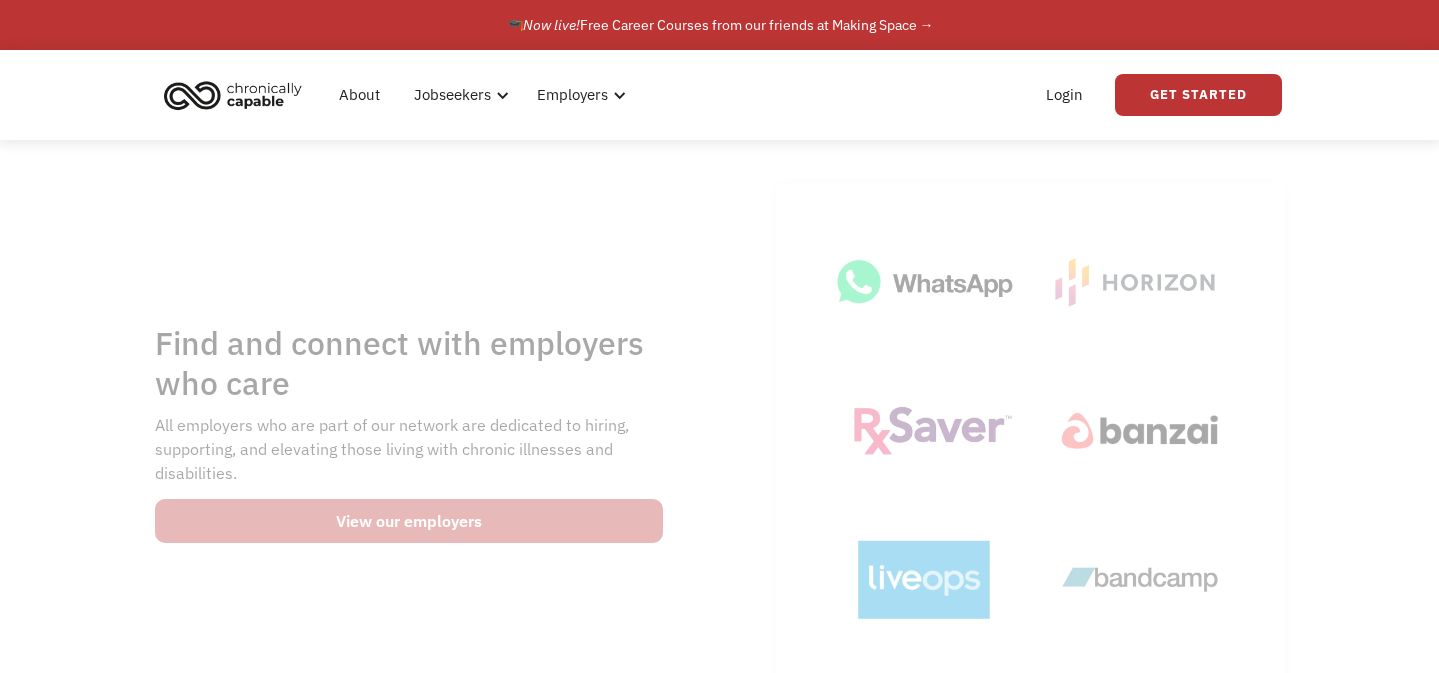 scroll, scrollTop: 0, scrollLeft: 0, axis: both 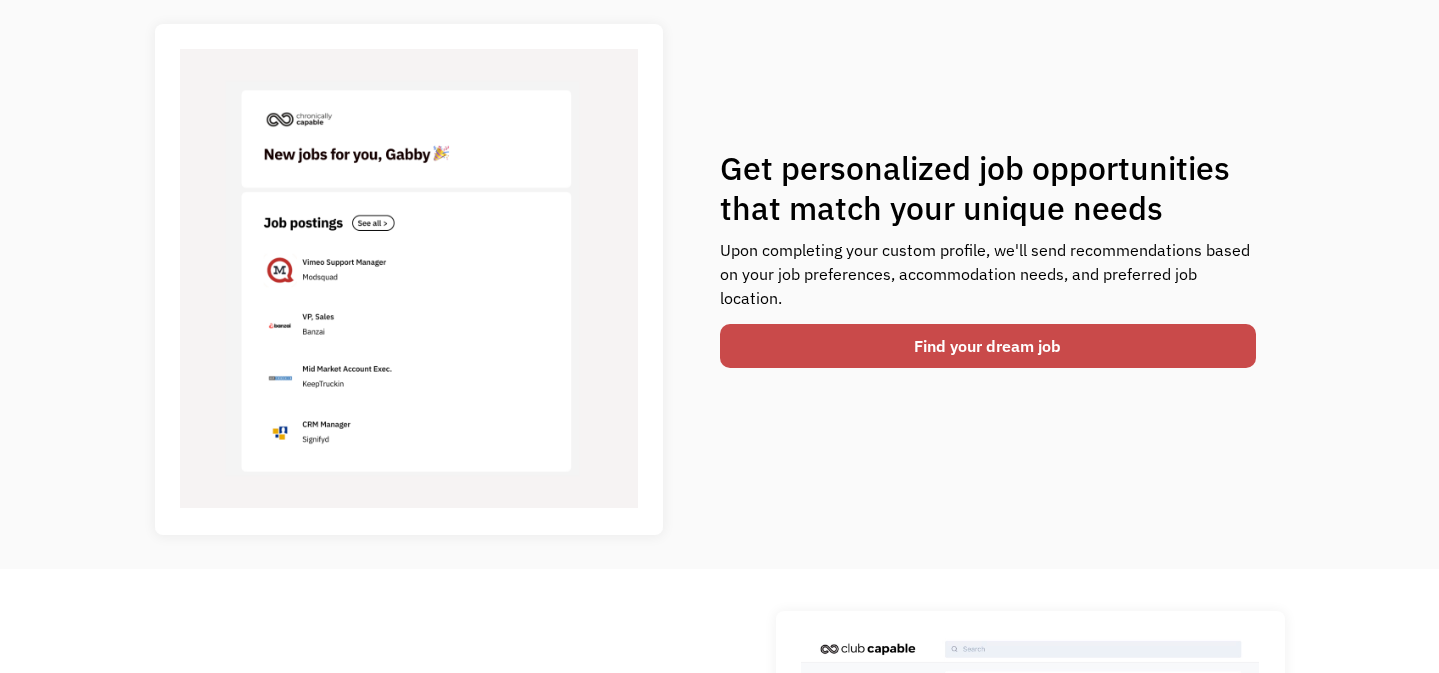 click on "Find your dream job" at bounding box center (988, 346) 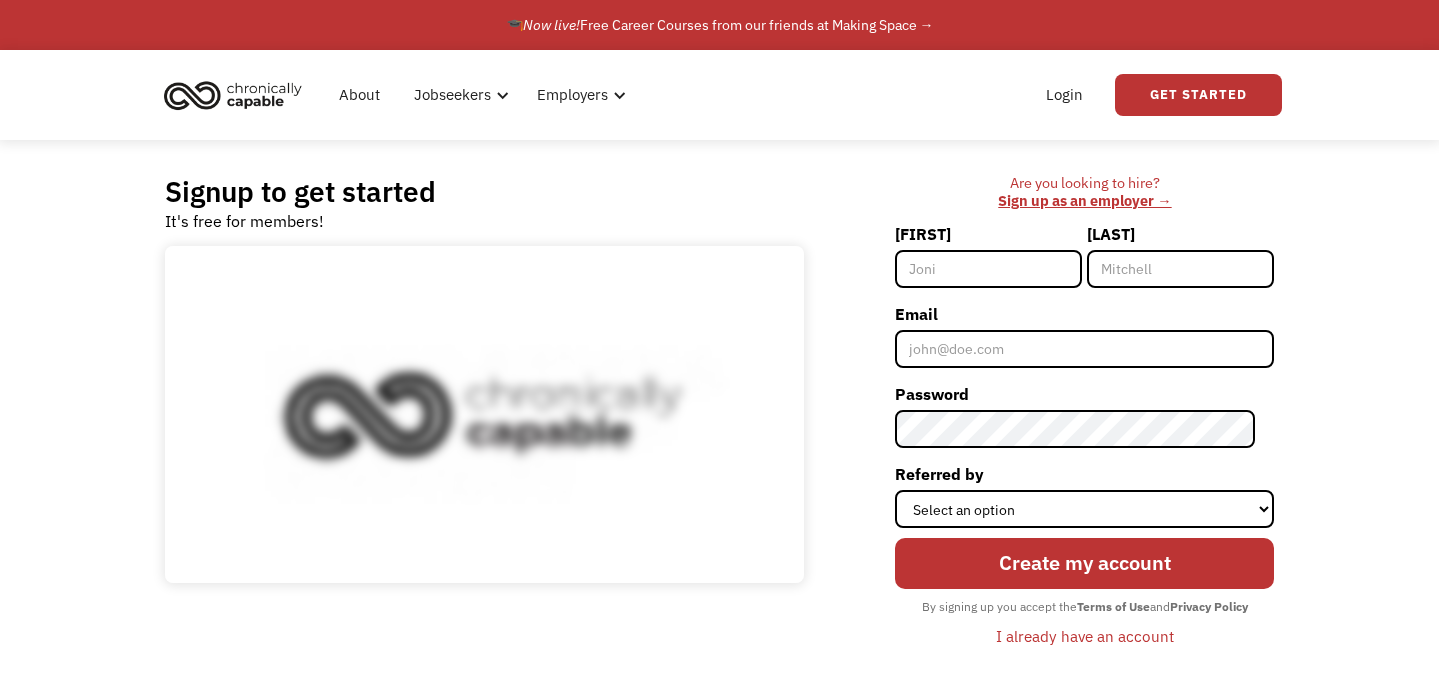 scroll, scrollTop: 0, scrollLeft: 0, axis: both 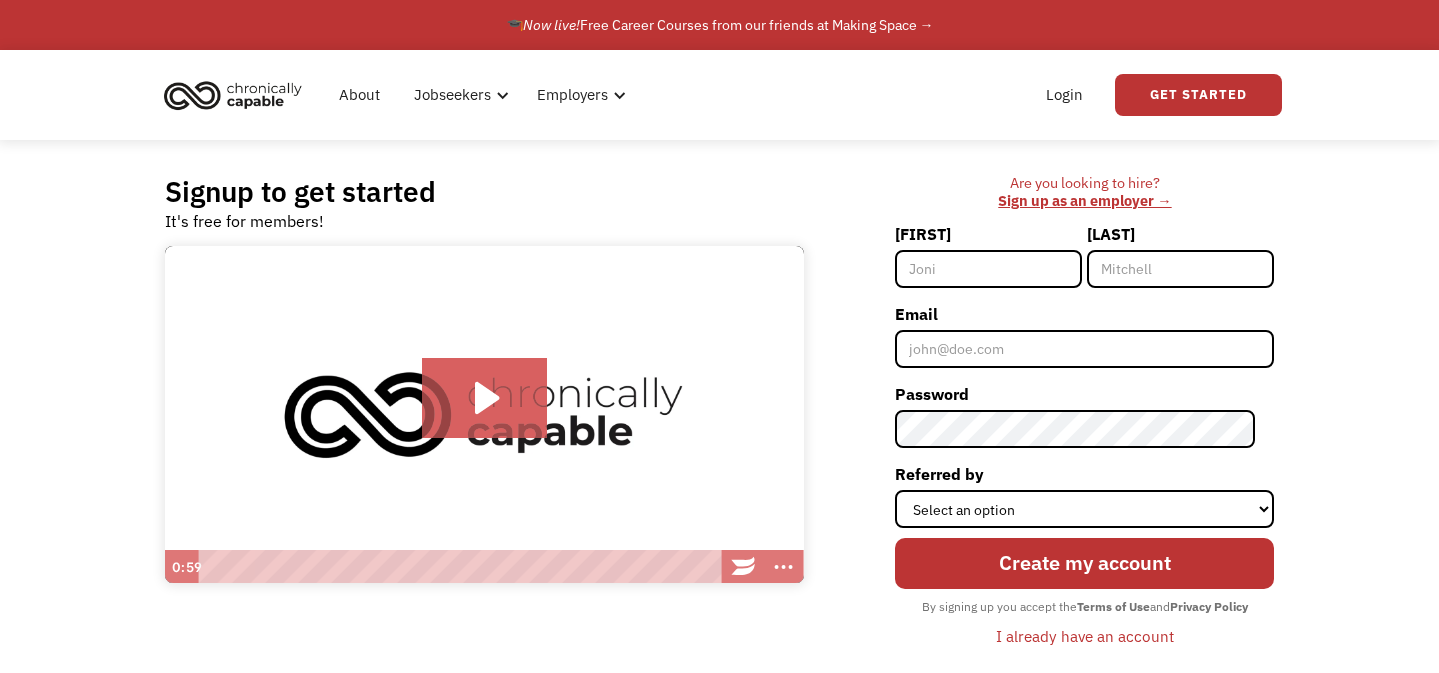 click on "First Name" at bounding box center [988, 269] 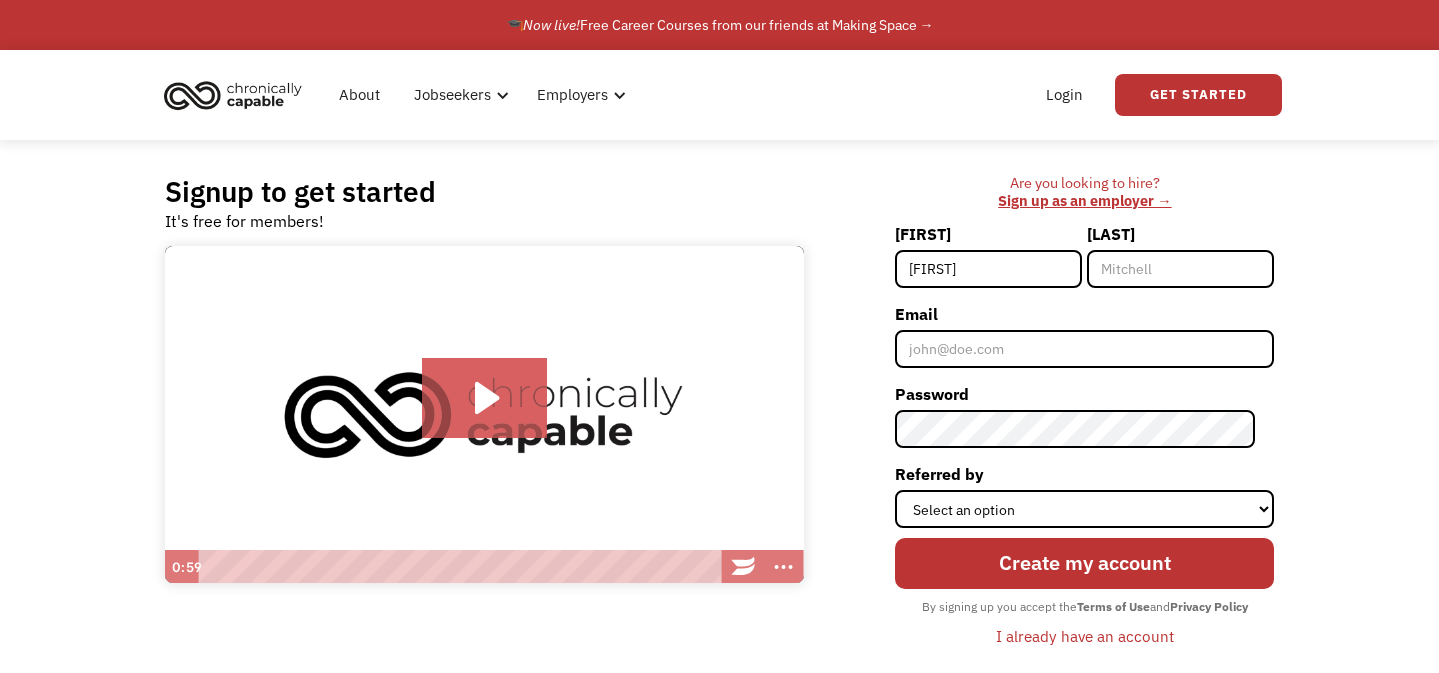 type on "Navarro" 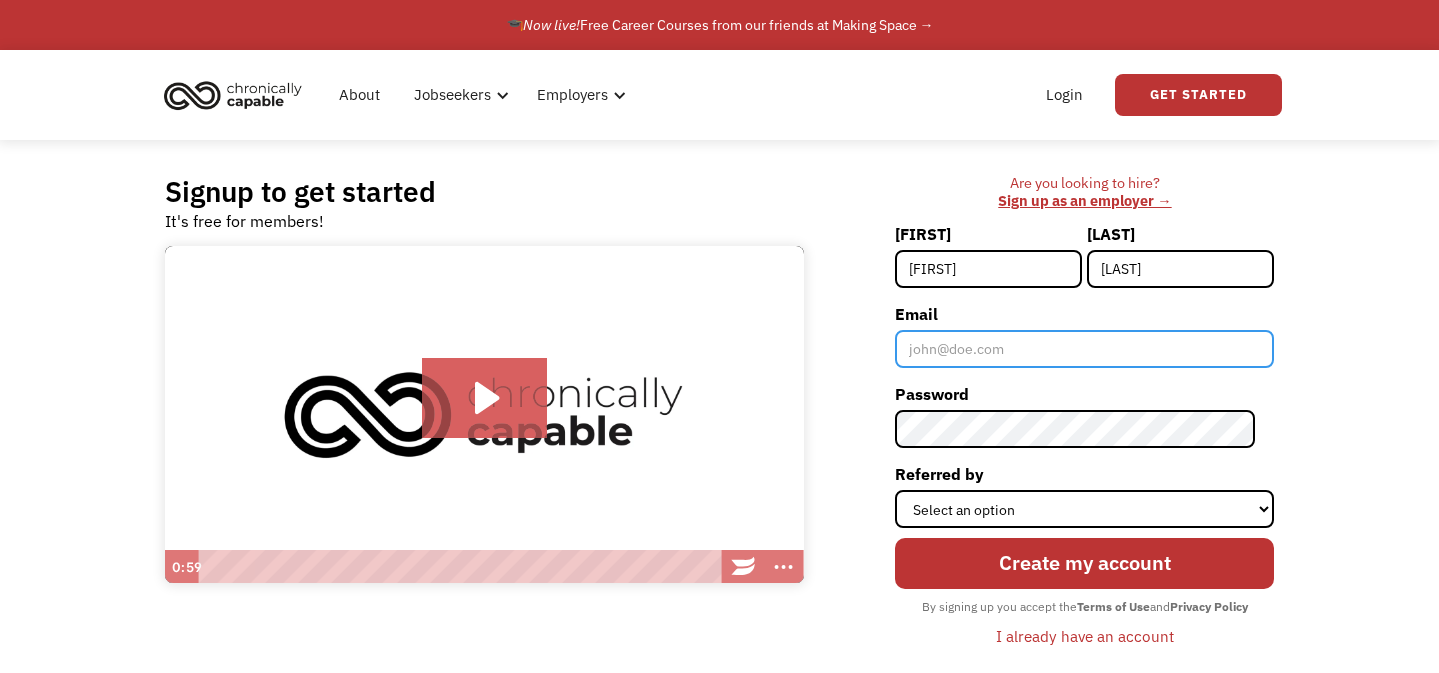 click on "Email" at bounding box center [1084, 349] 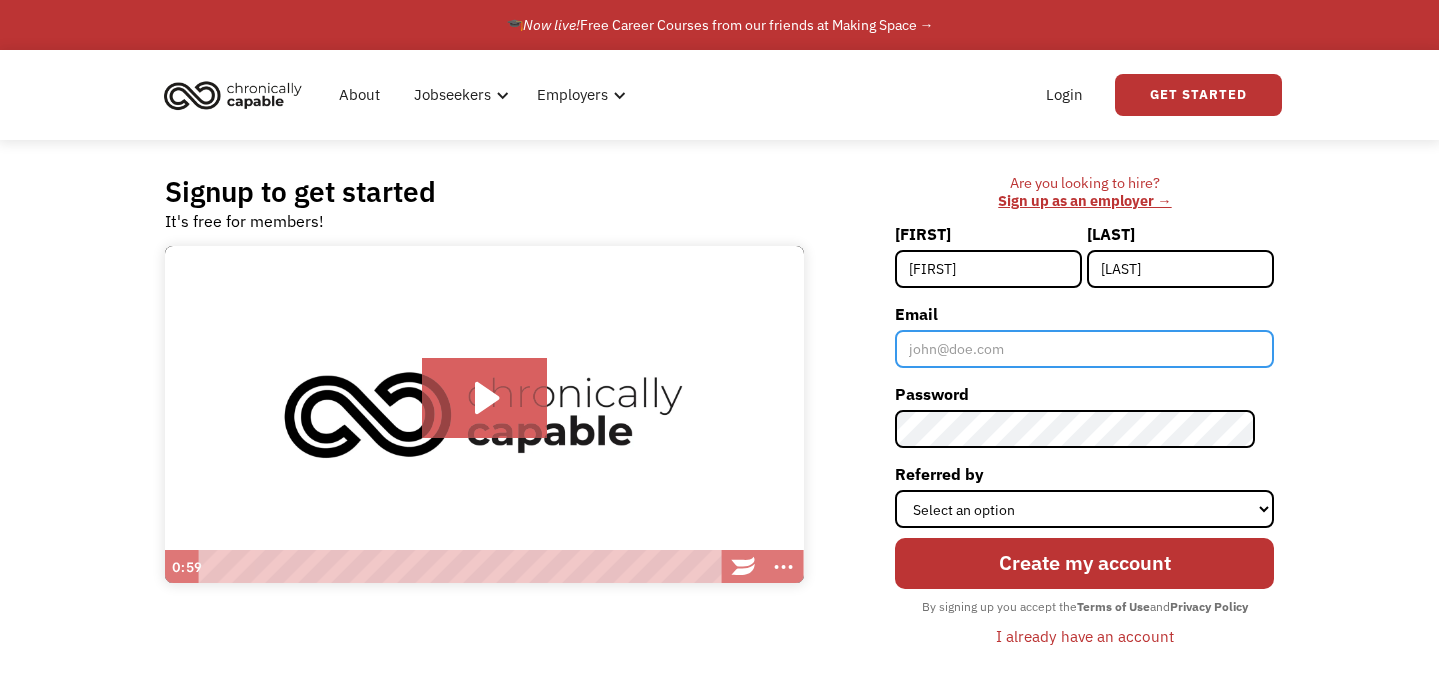 type on "[EMAIL]" 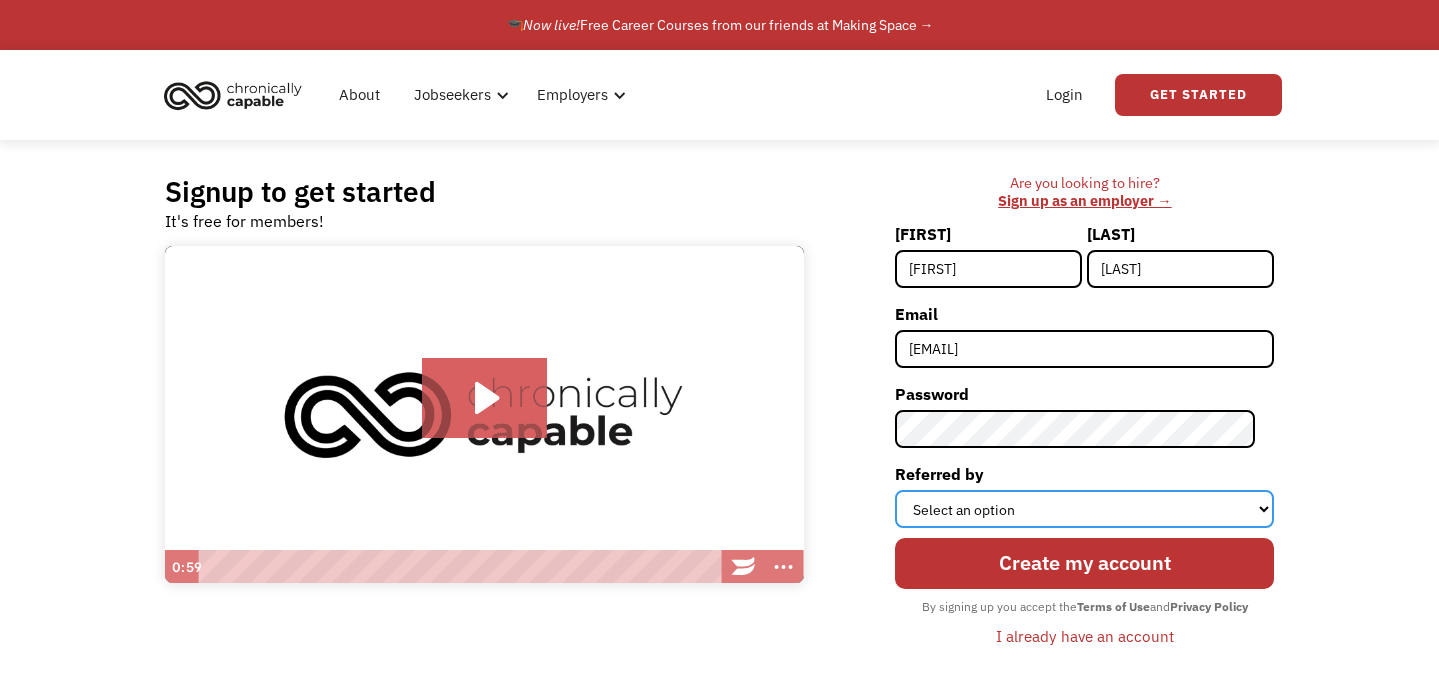 click on "Select an option Instagram Facebook Twitter Search Engine News Article Word of Mouth Employer Other" at bounding box center (1084, 509) 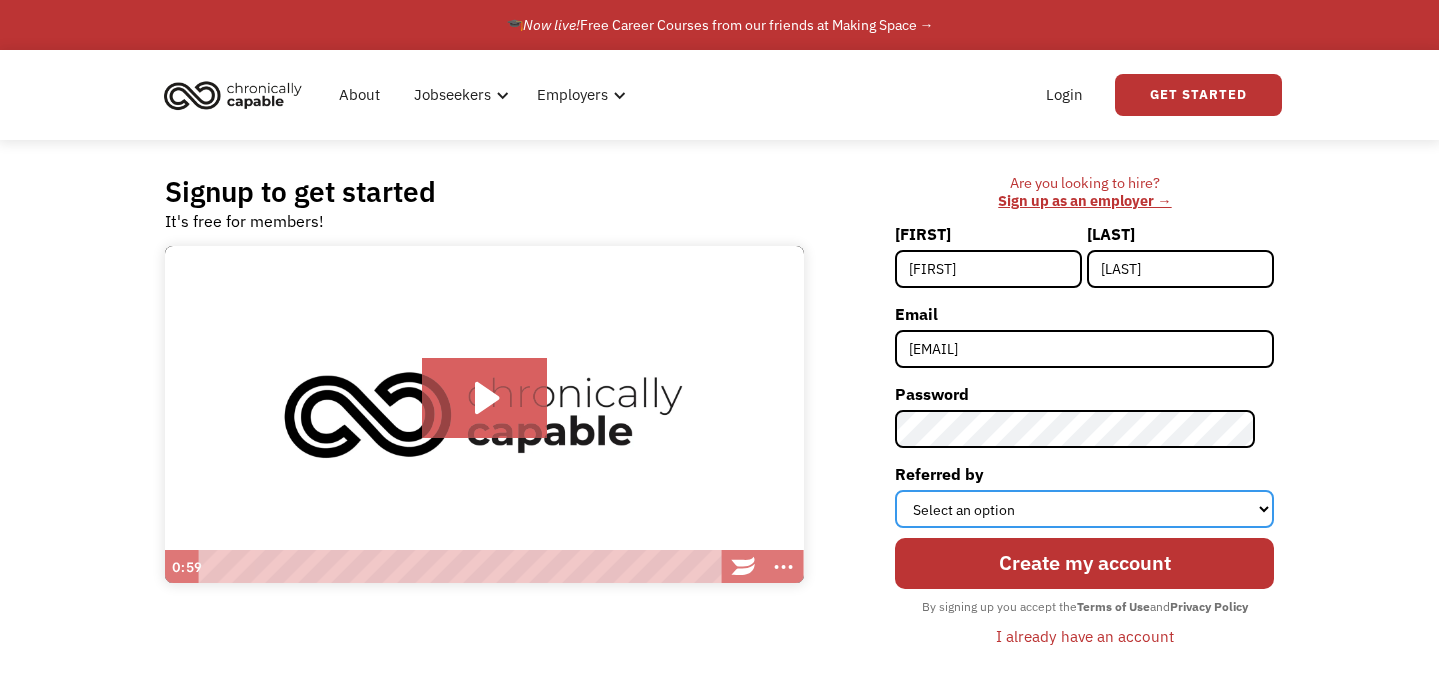 select on "Other" 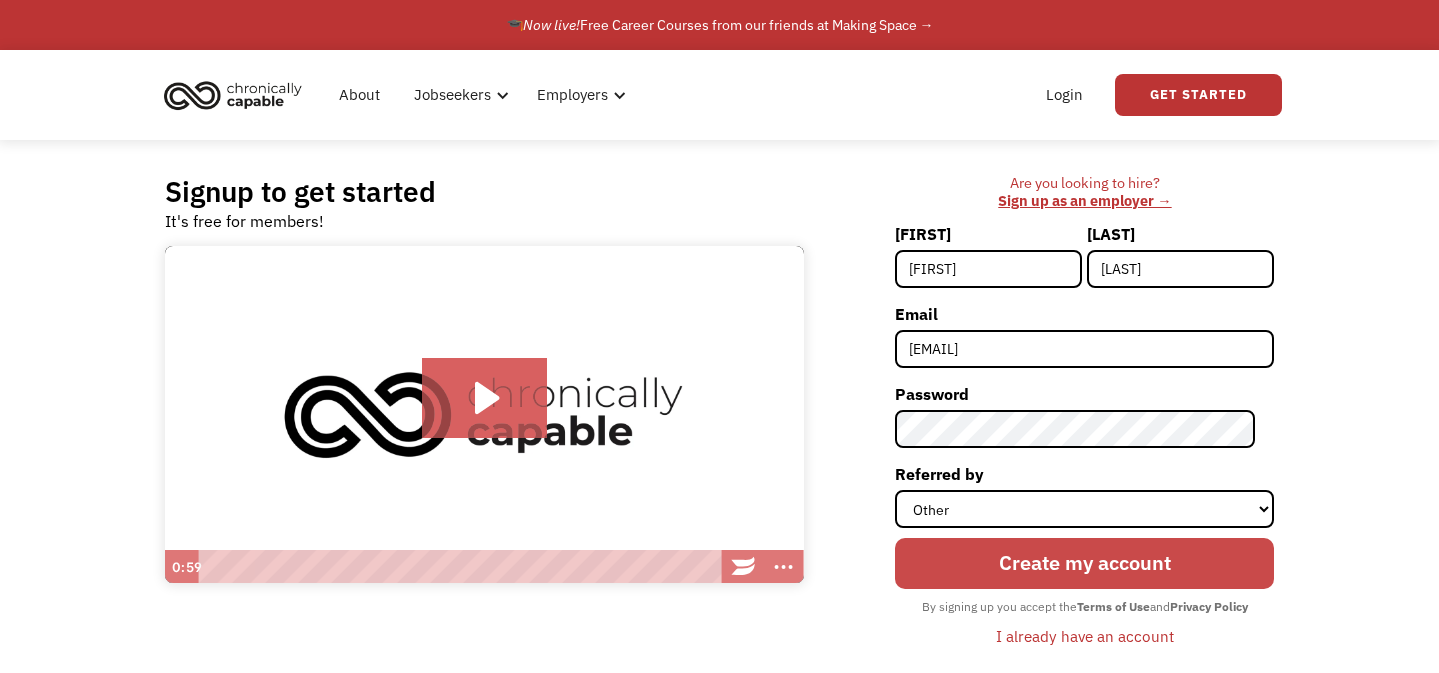 click on "Create my account" at bounding box center [1084, 563] 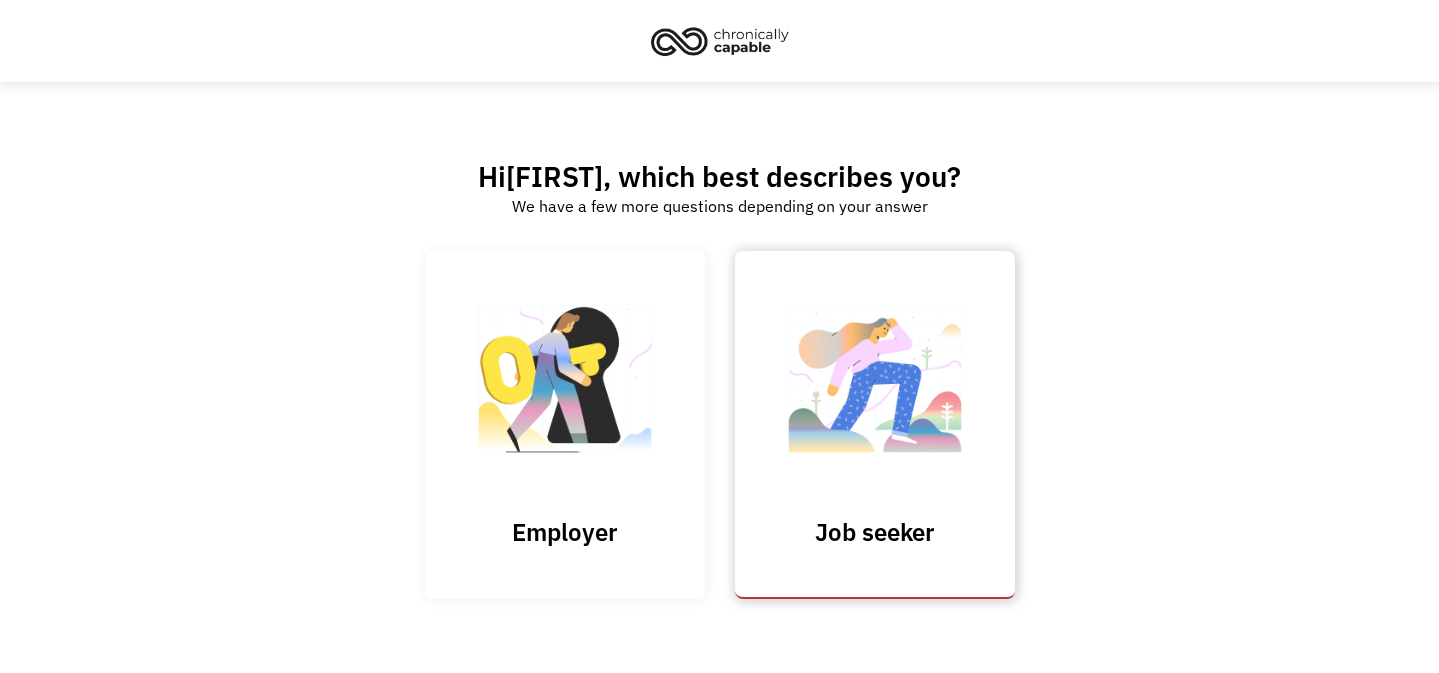 scroll, scrollTop: 0, scrollLeft: 0, axis: both 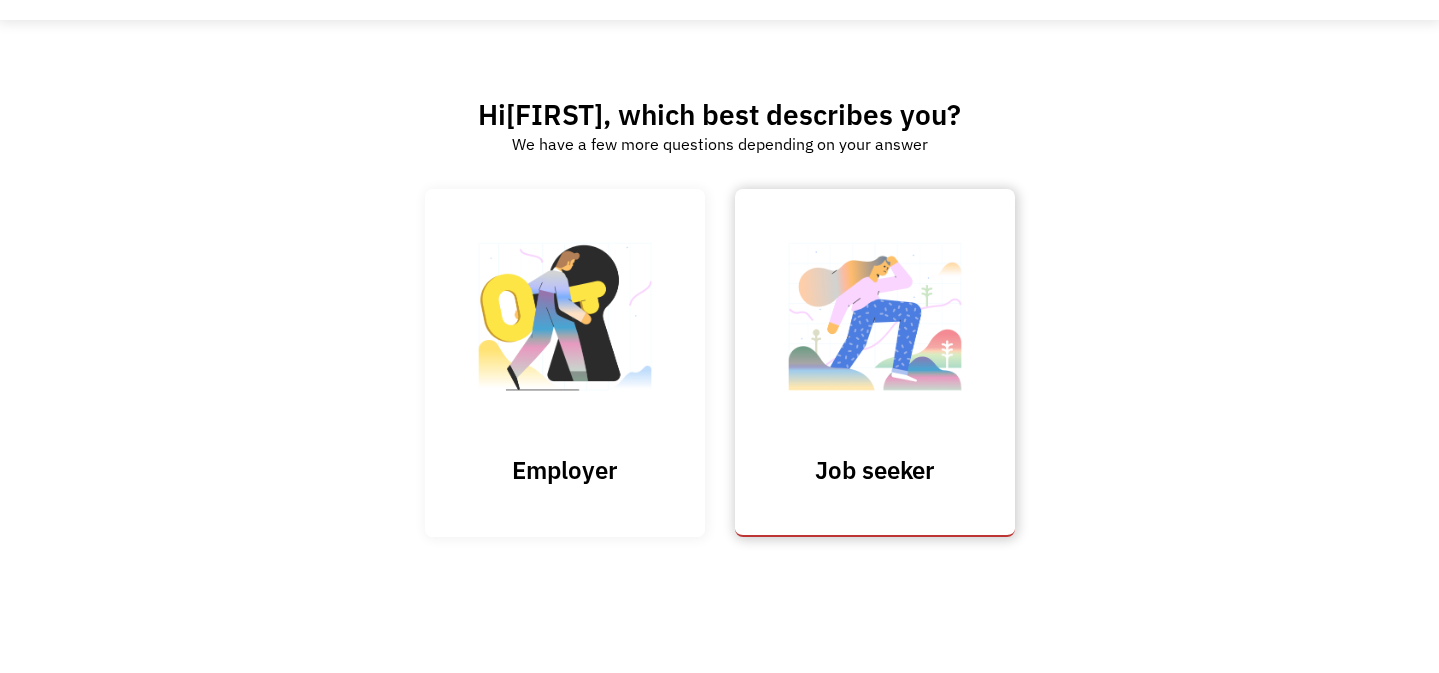 click at bounding box center [875, 326] 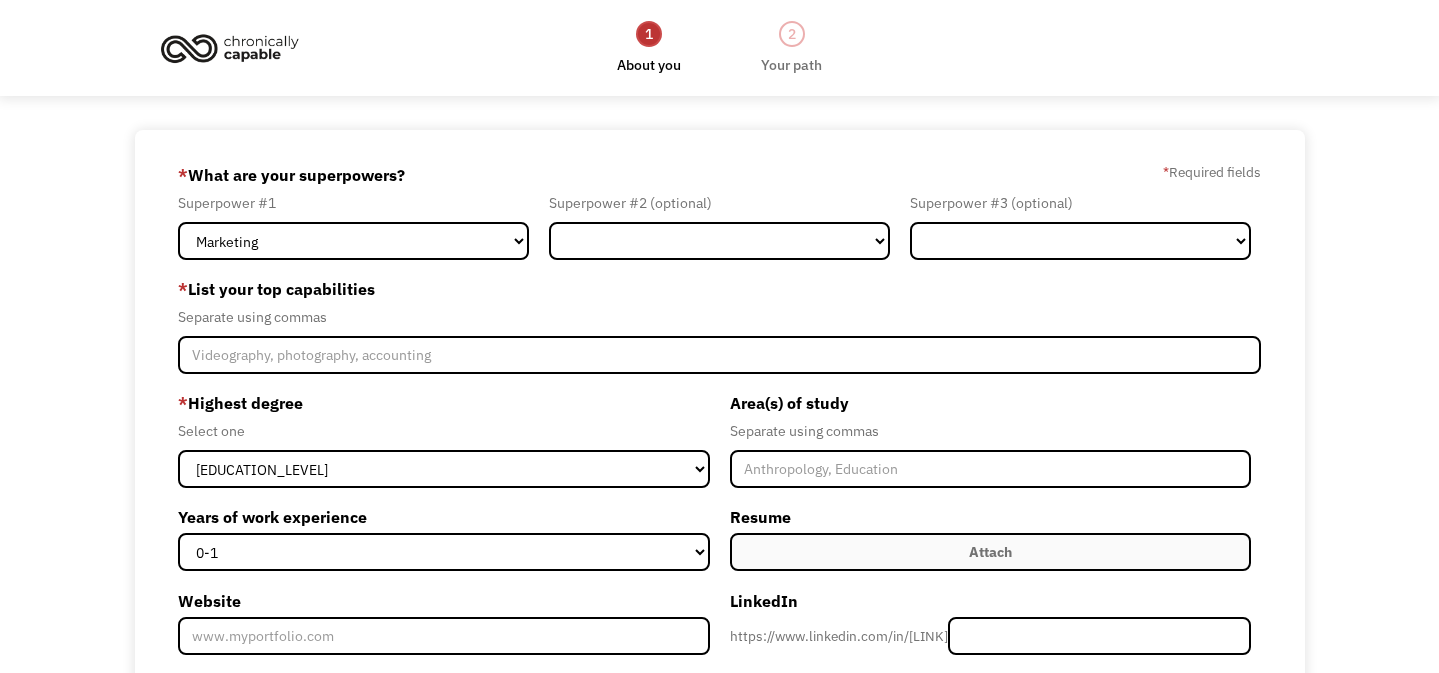 scroll, scrollTop: 0, scrollLeft: 0, axis: both 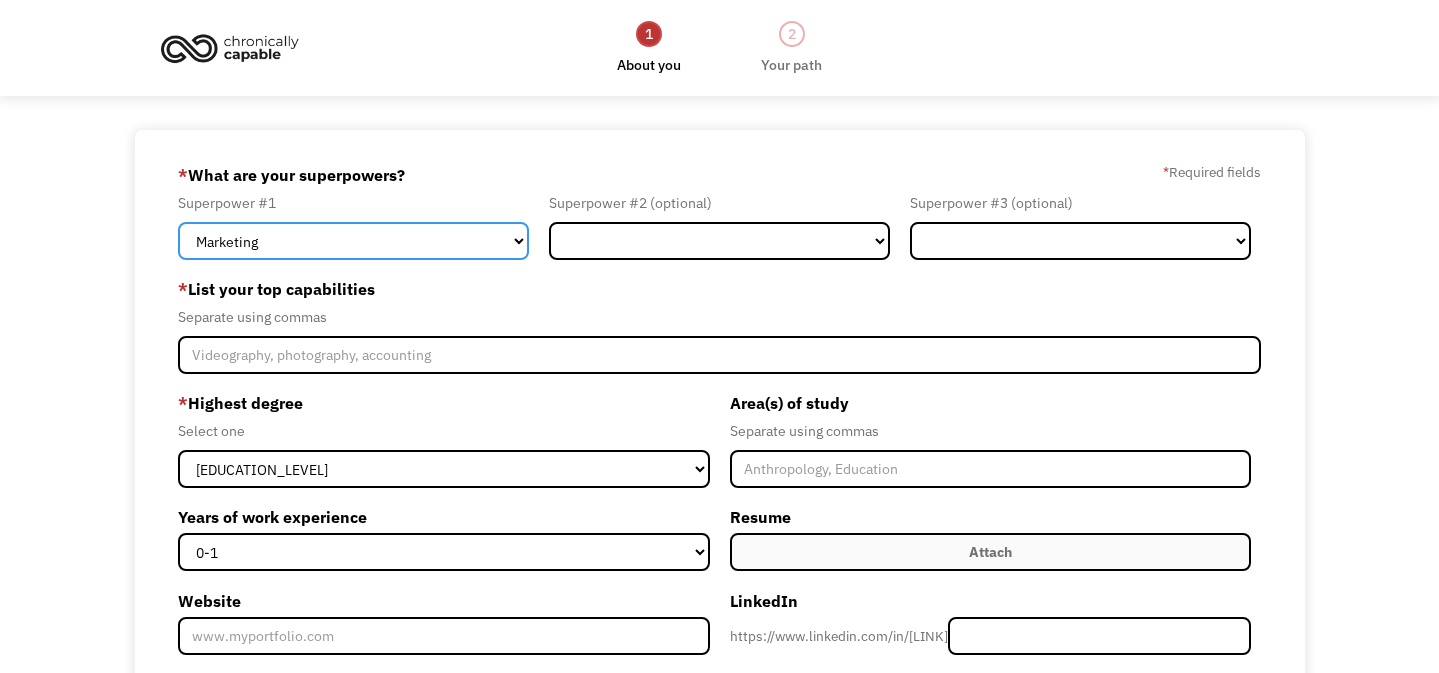 click on "Marketing Human Resources Finance Technology Operations Sales Industrial & Manufacturing Administration Legal Communications & Public Relations Customer Service Design Healthcare Science & Education Engineering & Construction Other" at bounding box center [353, 241] 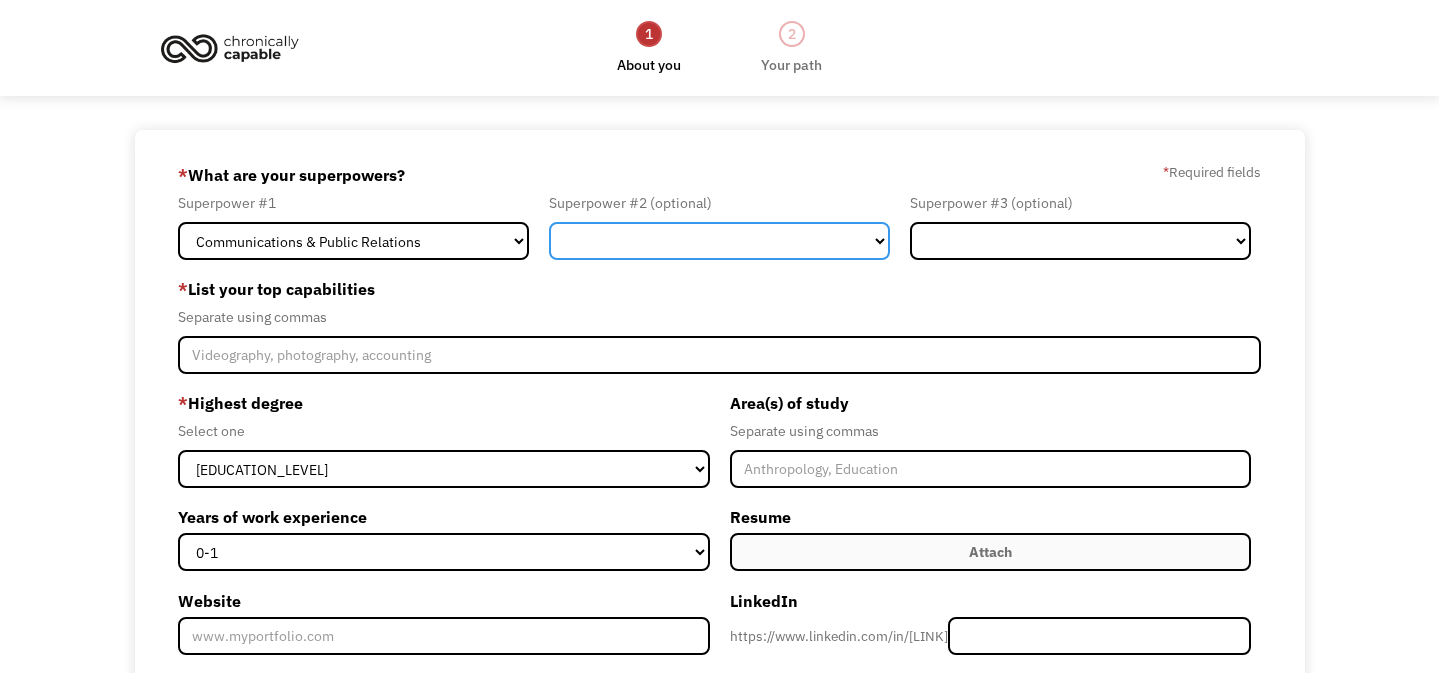 click on "Marketing Human Resources Finance Technology Operations Sales Industrial & Manufacturing Administration Legal Communications & Public Relations Customer Service Design Healthcare Science & Education Engineering & Construction Other" at bounding box center (719, 241) 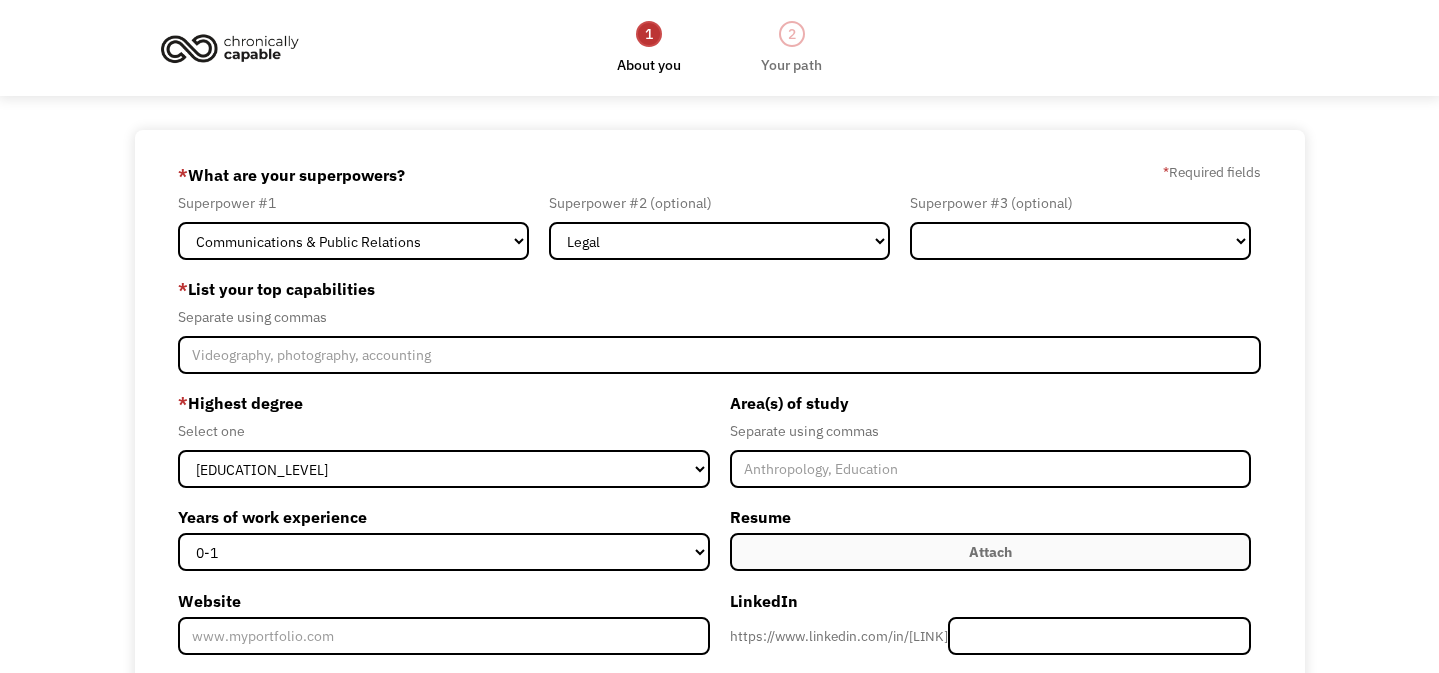 click on "Marketing Human Resources Finance Technology Operations Sales Industrial & Manufacturing Administration Legal Communications & Public Relations Customer Service Design Healthcare Science & Education Engineering & Construction Other" at bounding box center [1080, 241] 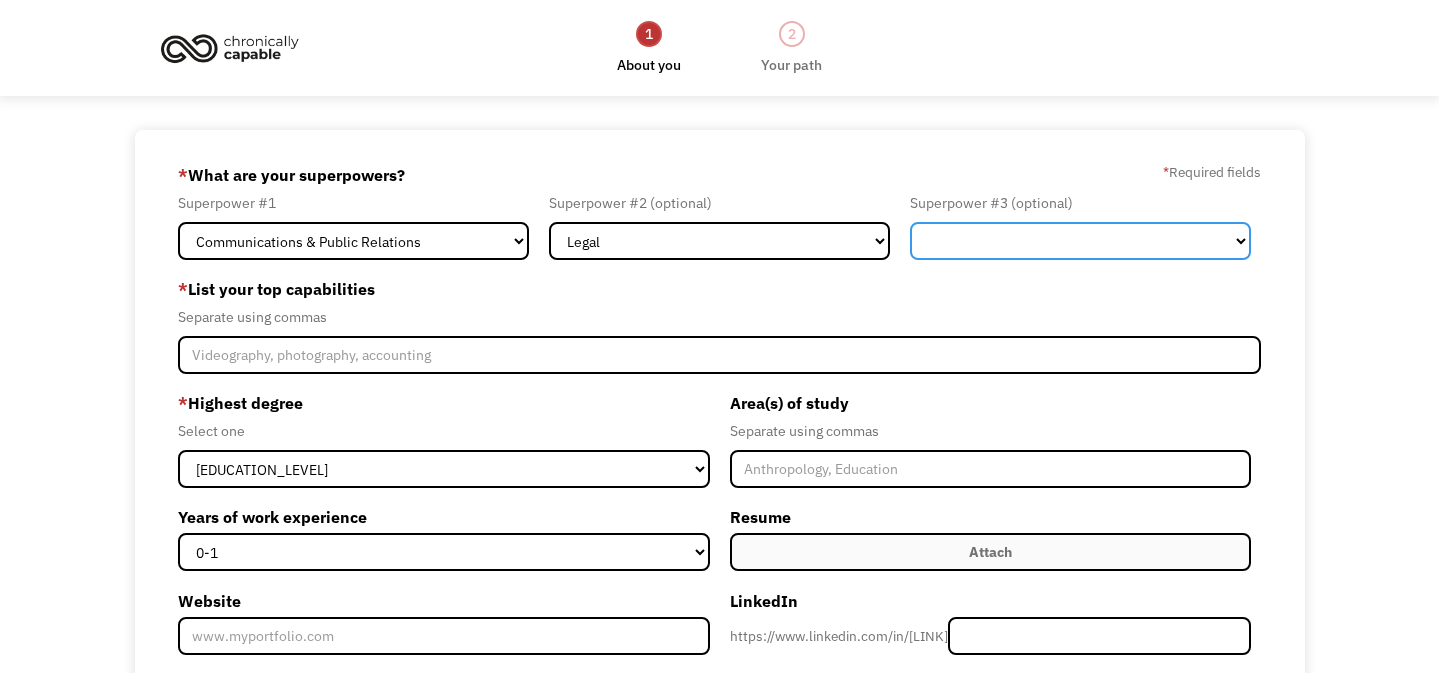select on "Other" 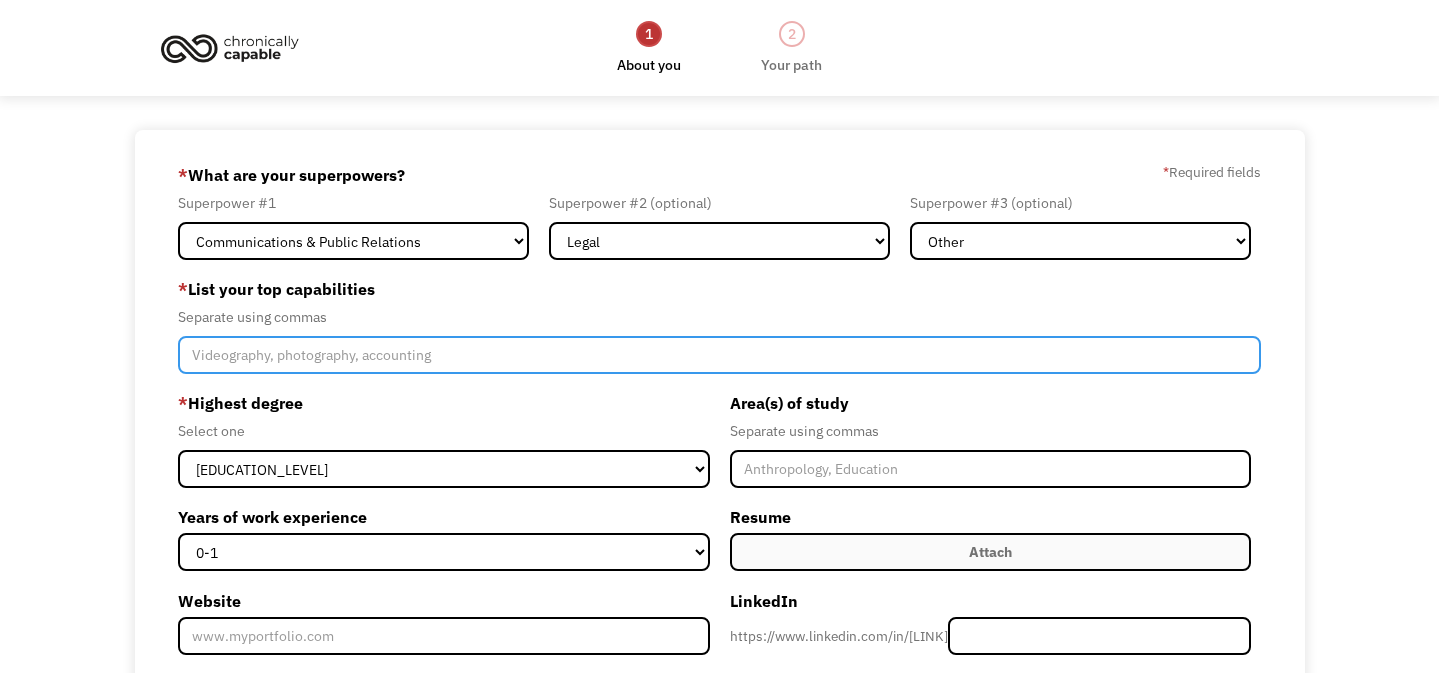 click at bounding box center [720, 355] 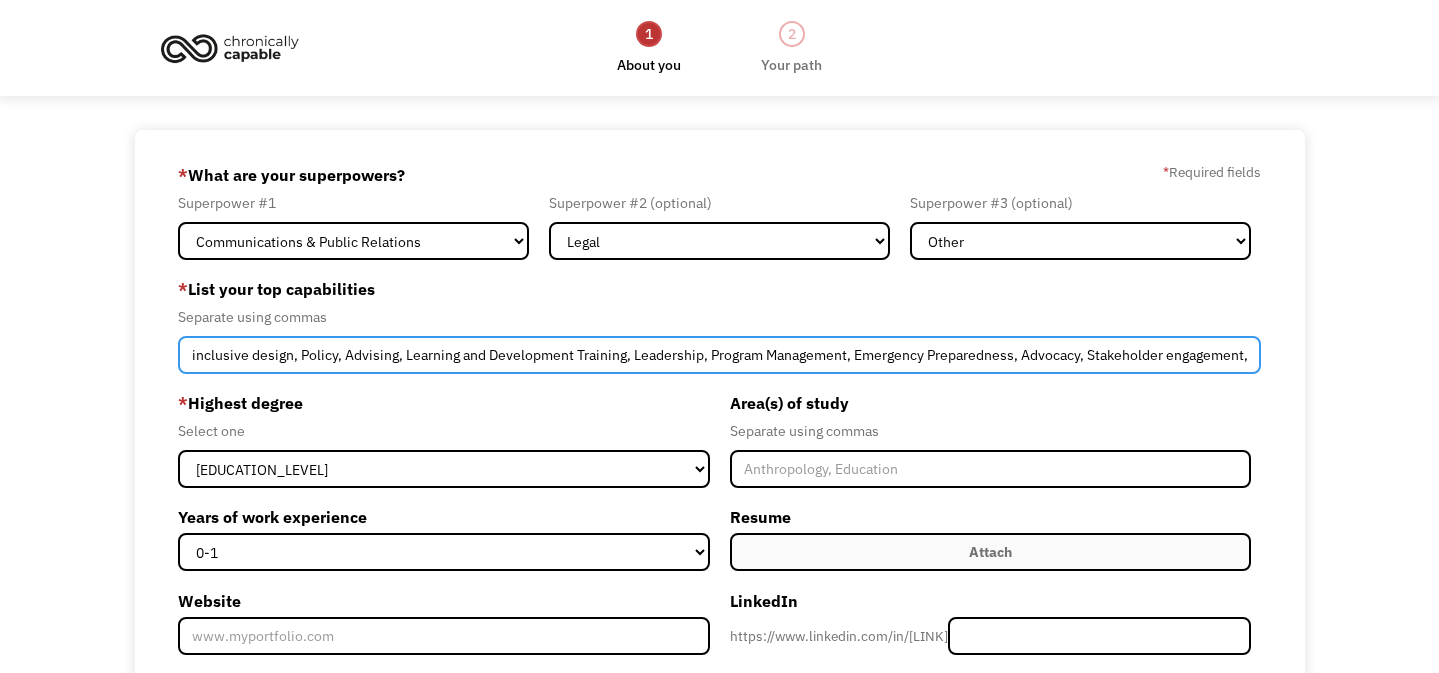 scroll, scrollTop: 0, scrollLeft: 113, axis: horizontal 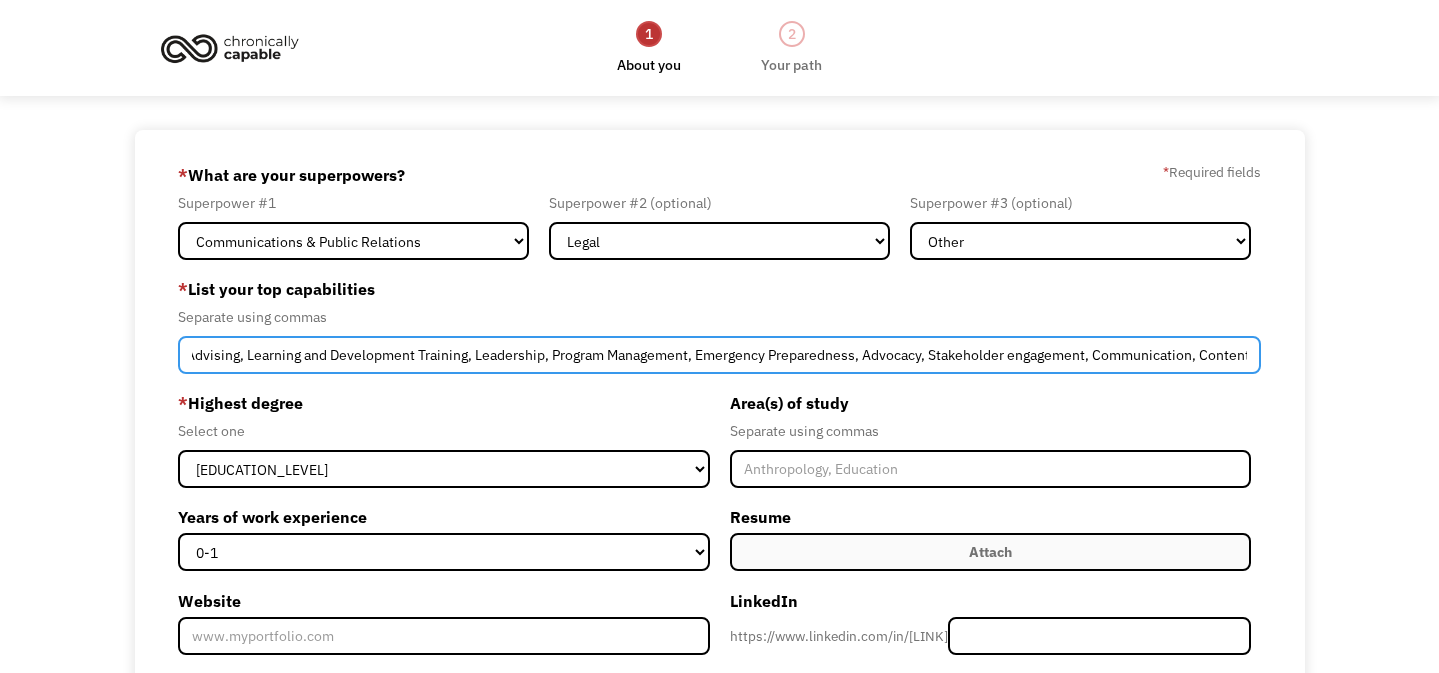 type on "Accessibility and inclusive design, Policy, Advising, Learning and Development Training, Leadership, Program Management, Emergency Preparedness, Advocacy, Stakeholder engagement, Communication, Content" 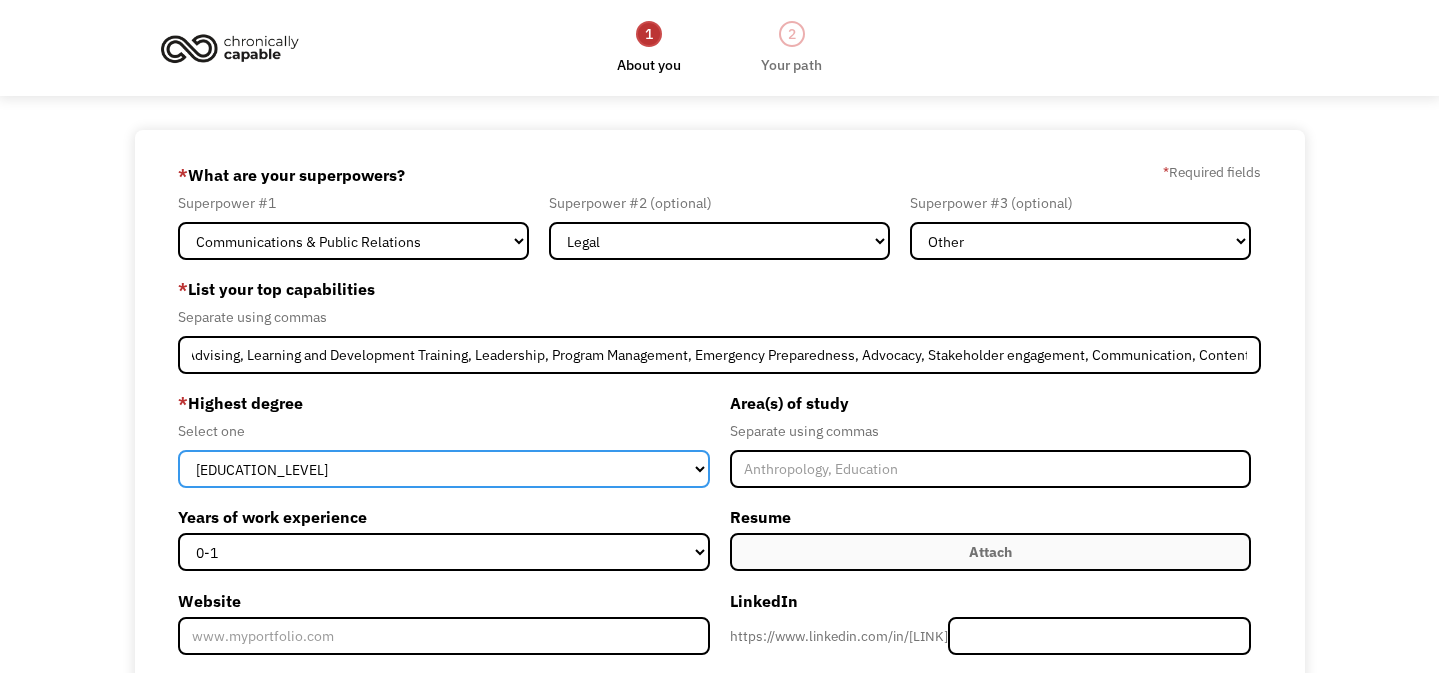 click on "High School Associates Bachelors Master's PhD" at bounding box center (444, 469) 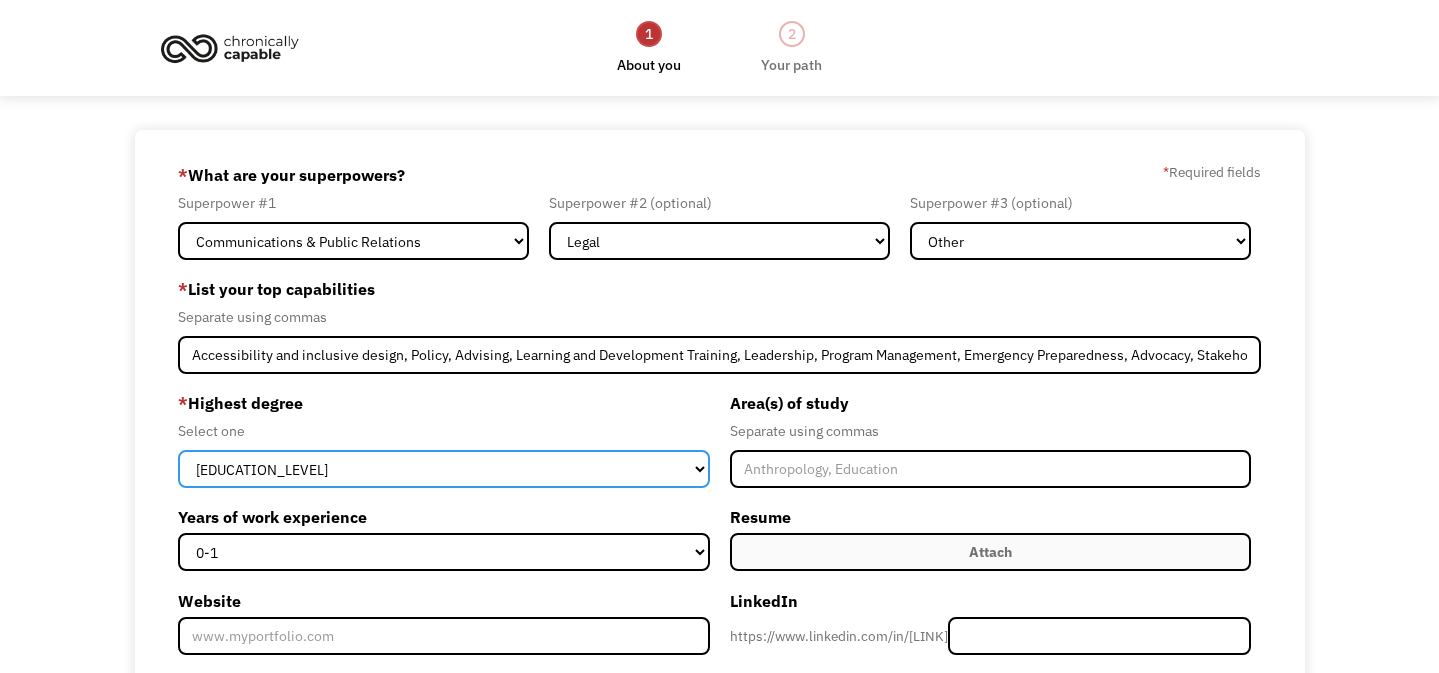 select on "masters" 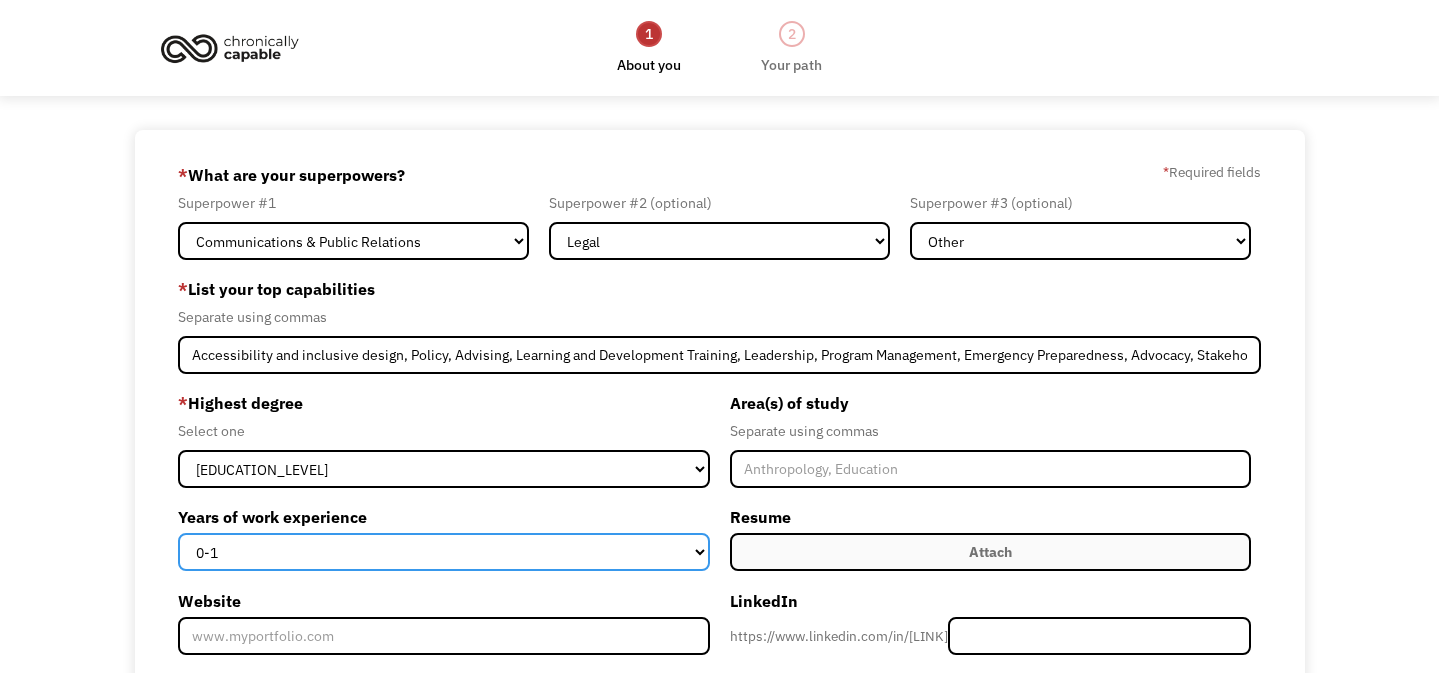 click on "0-1 2-4 5-10 11-15 15+" at bounding box center [444, 552] 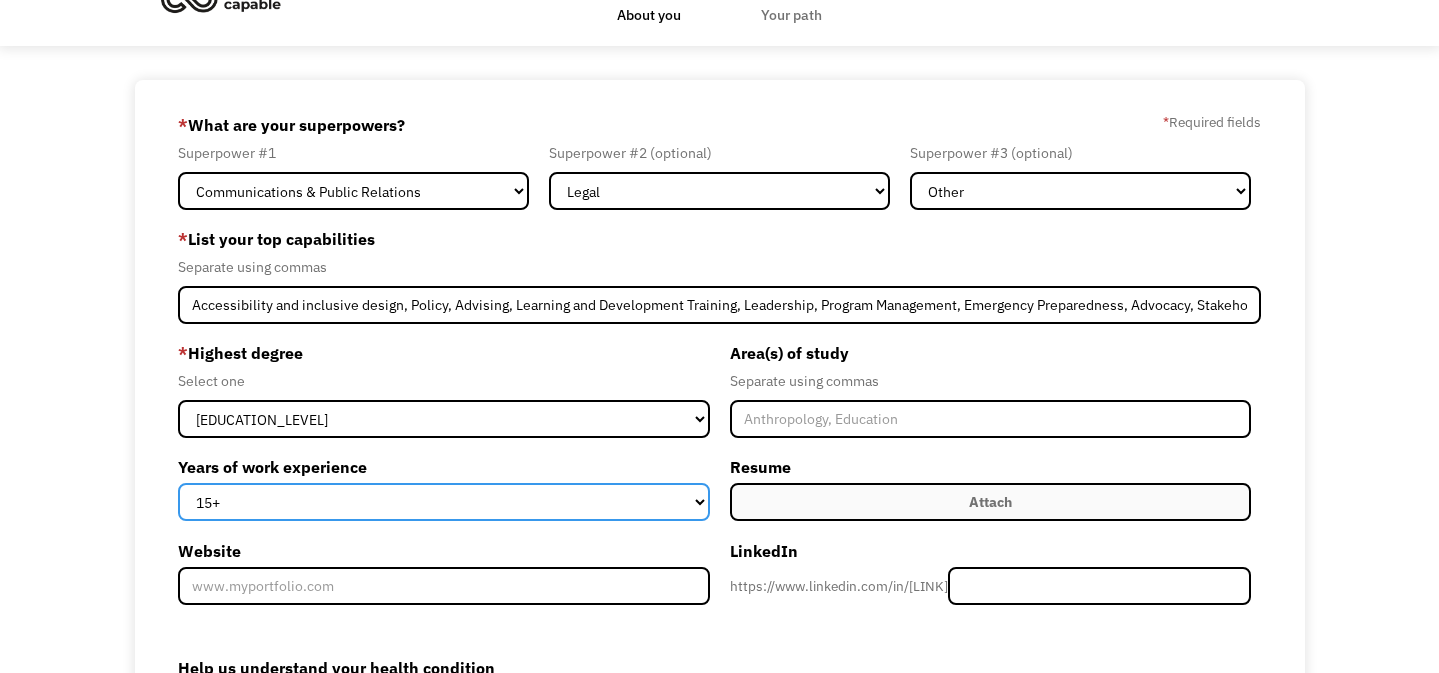 scroll, scrollTop: 53, scrollLeft: 0, axis: vertical 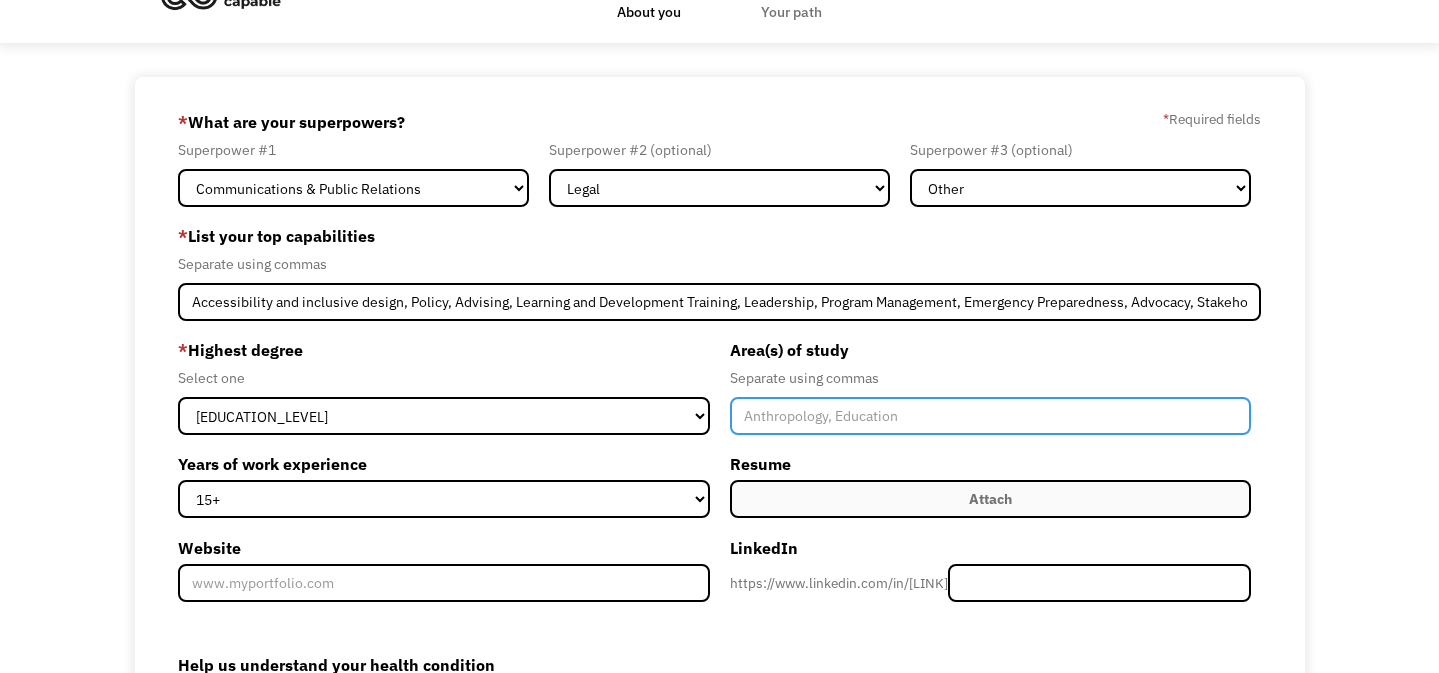 click at bounding box center (991, 416) 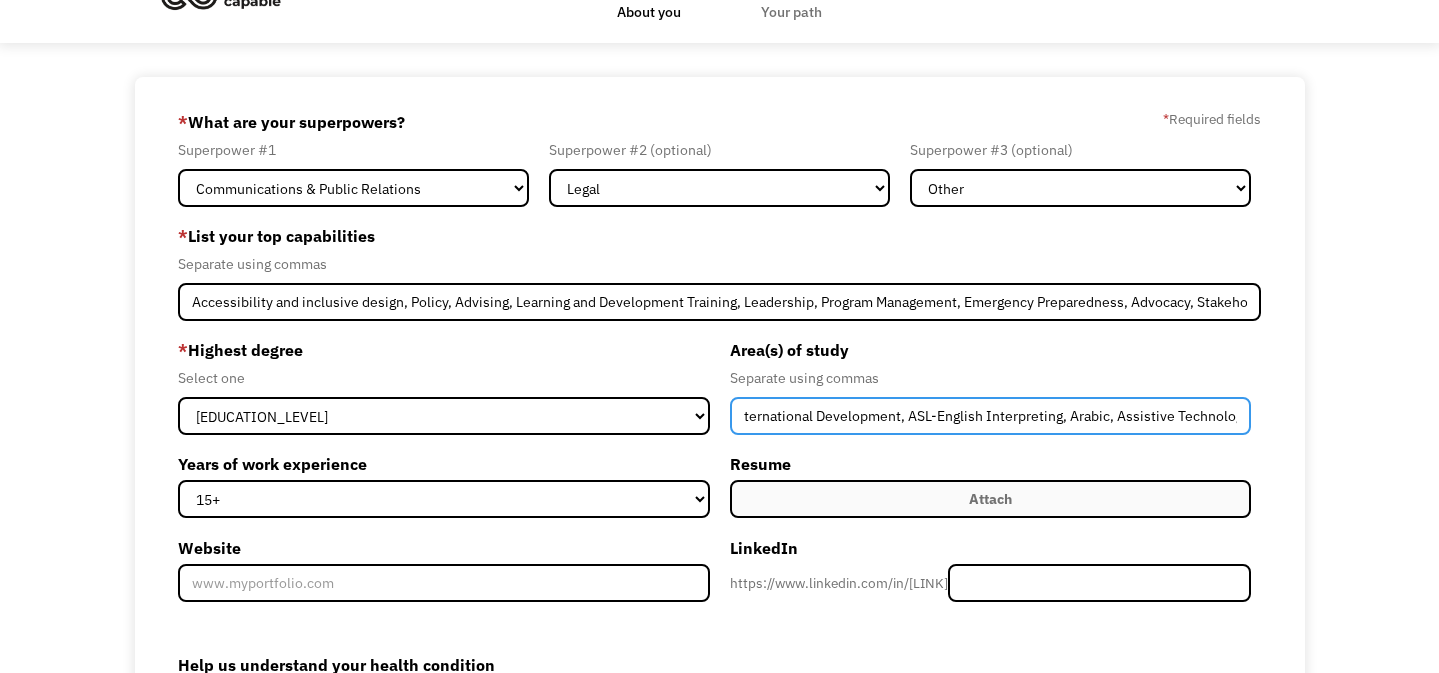scroll, scrollTop: 0, scrollLeft: 21, axis: horizontal 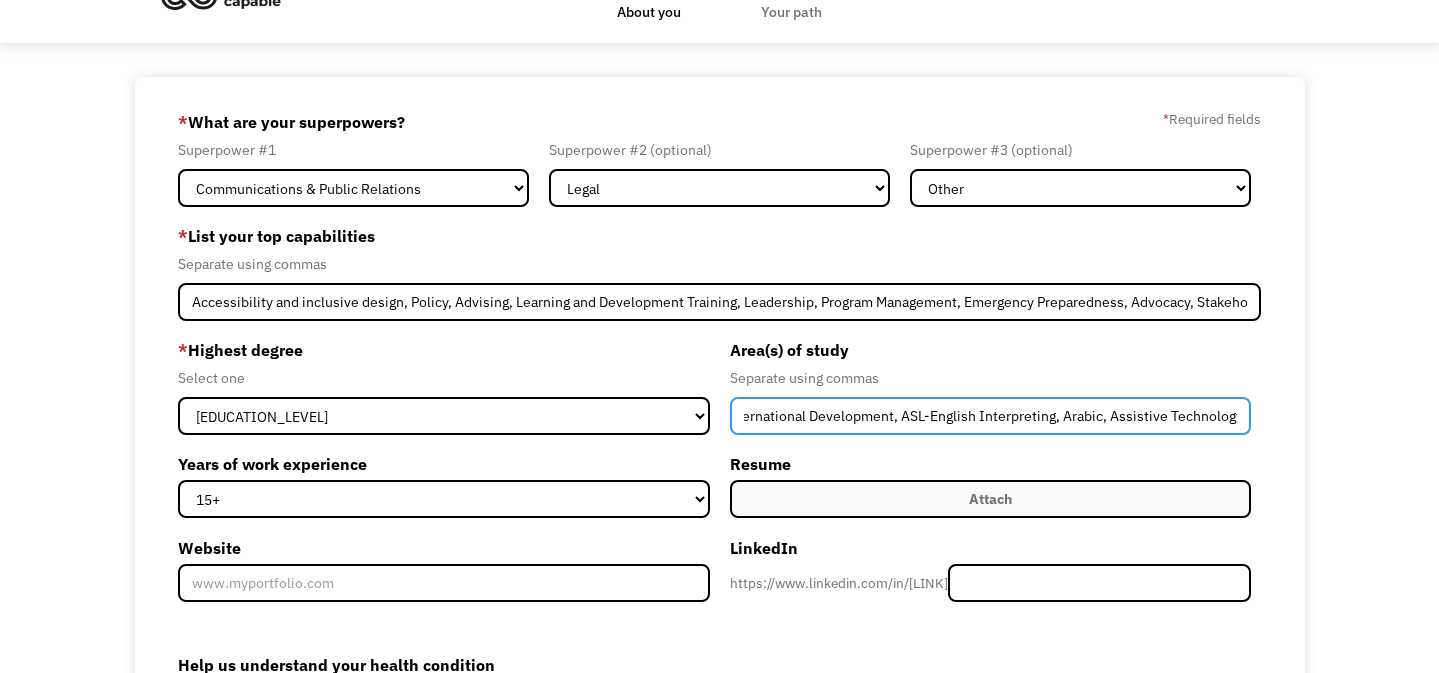 type on "International Development, ASL-English Interpreting, Arabic, Assistive Technology" 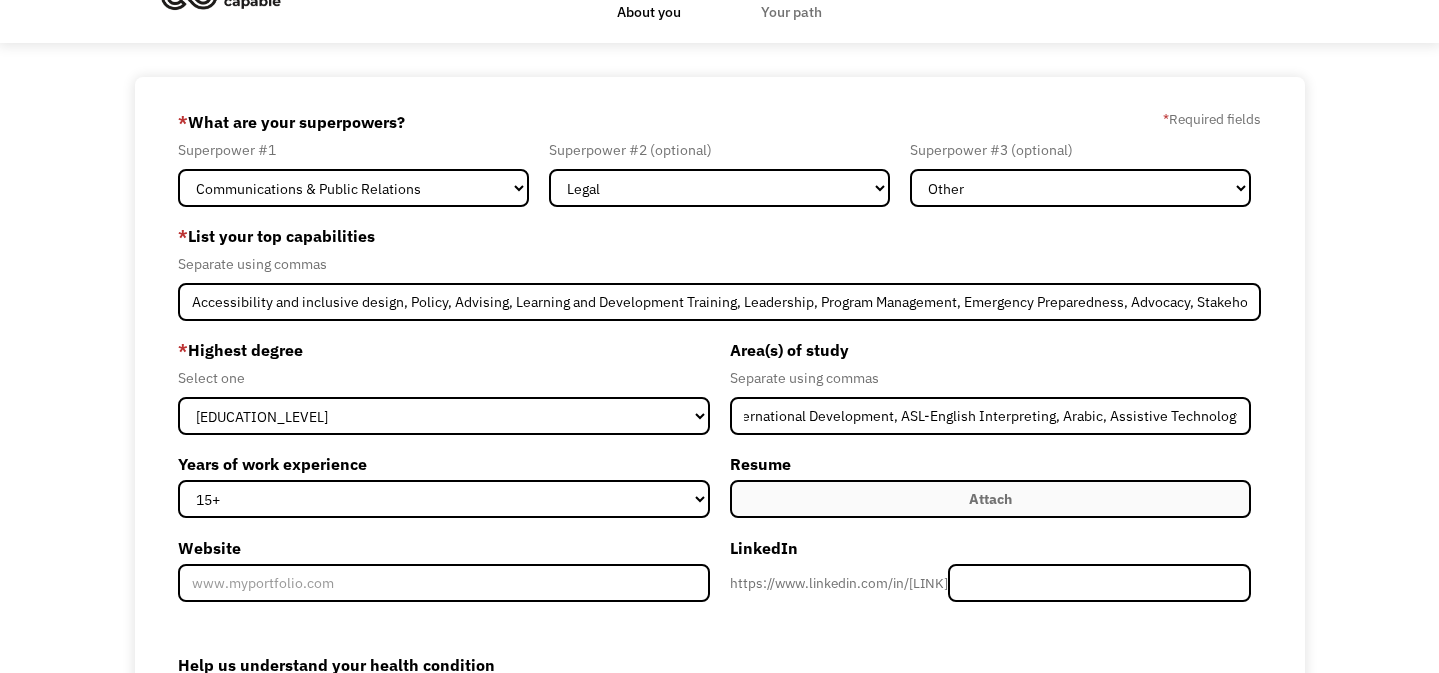 click on "Attach" at bounding box center [991, 499] 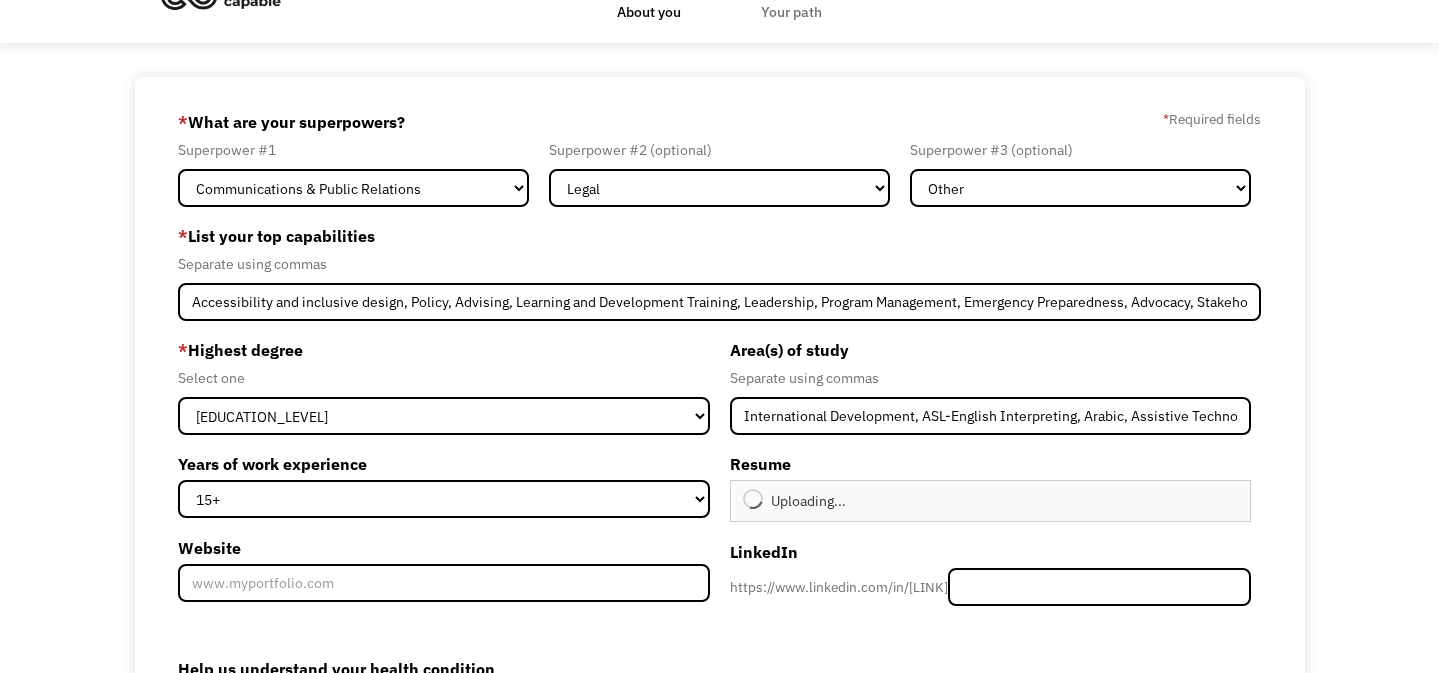 type on "Continue" 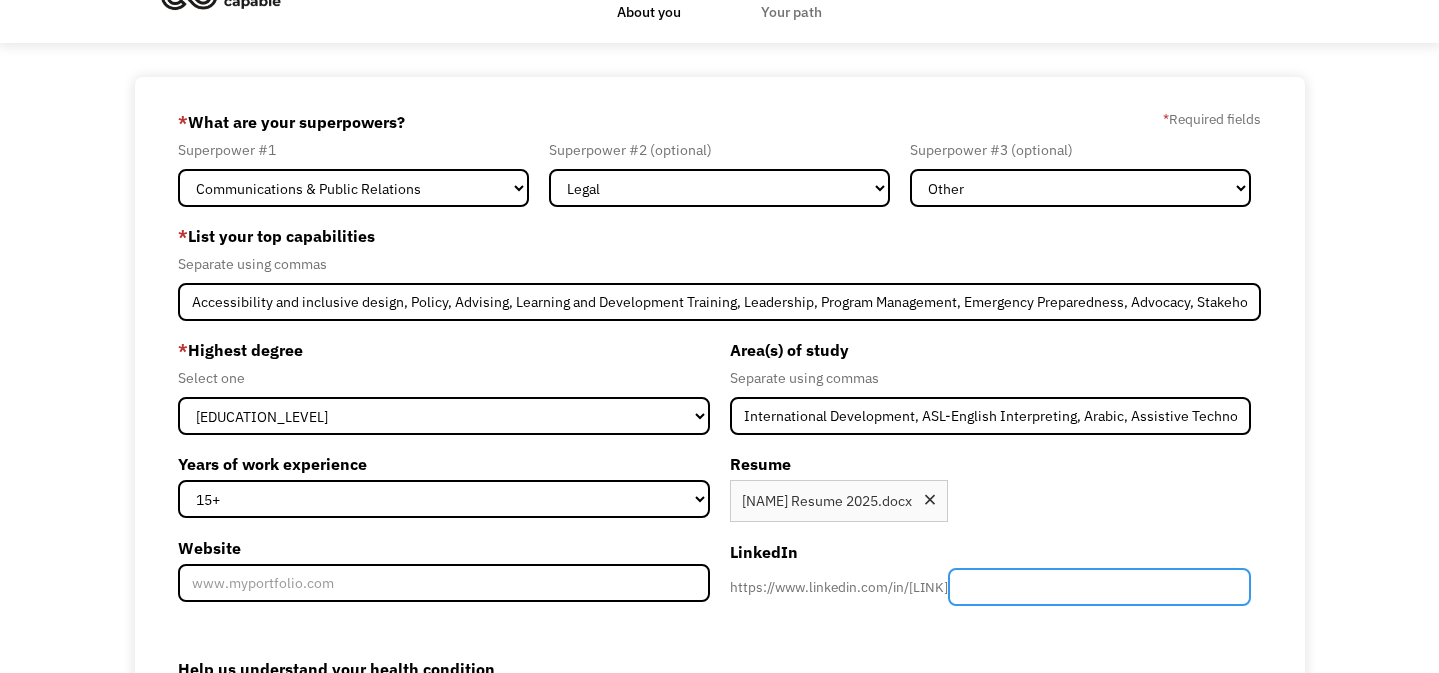 click at bounding box center [1100, 587] 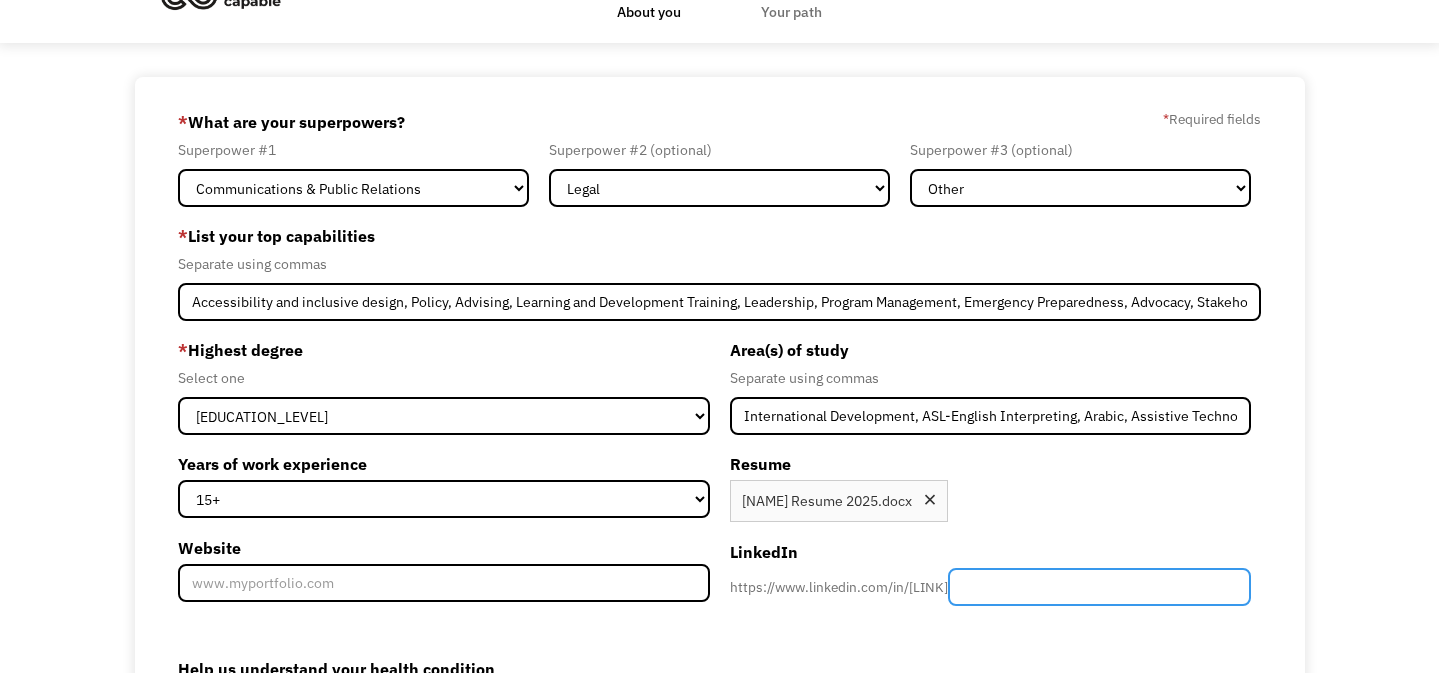 paste on "https://www.linkedin.com/in/juliawolhandler/" 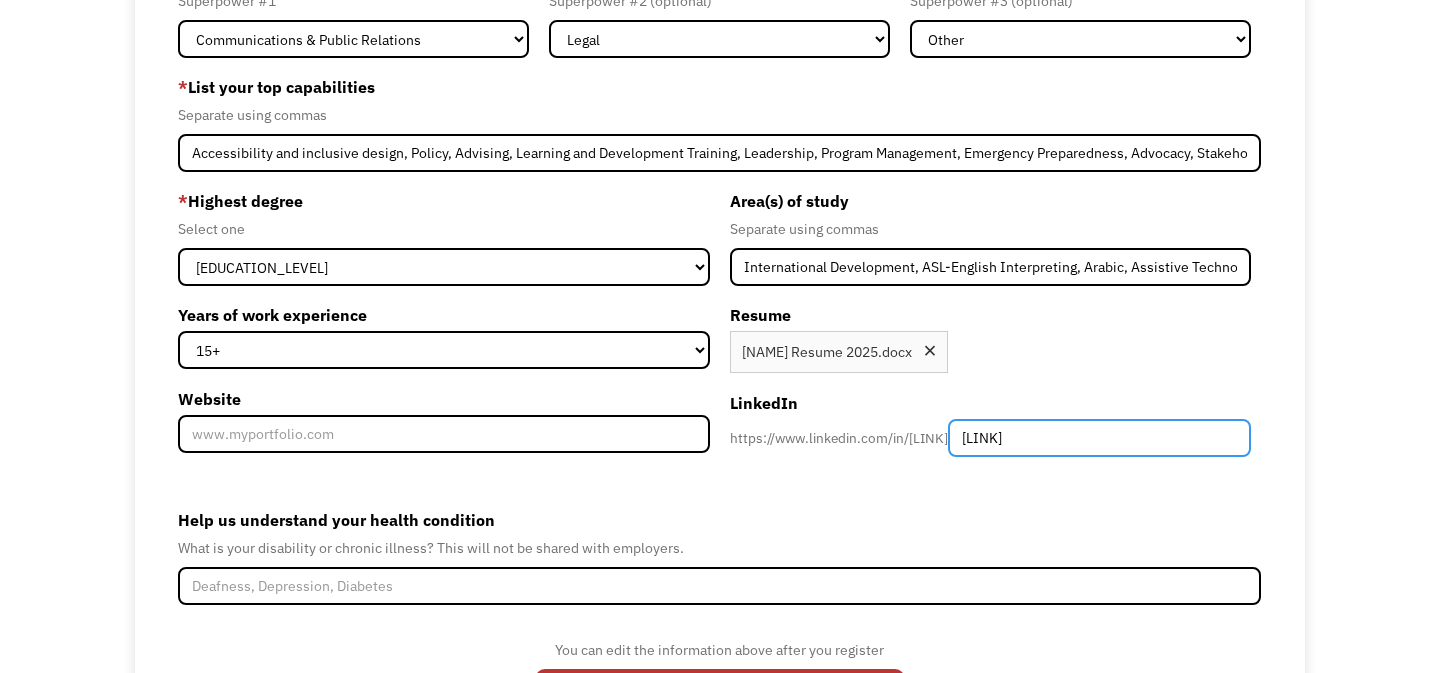 scroll, scrollTop: 214, scrollLeft: 0, axis: vertical 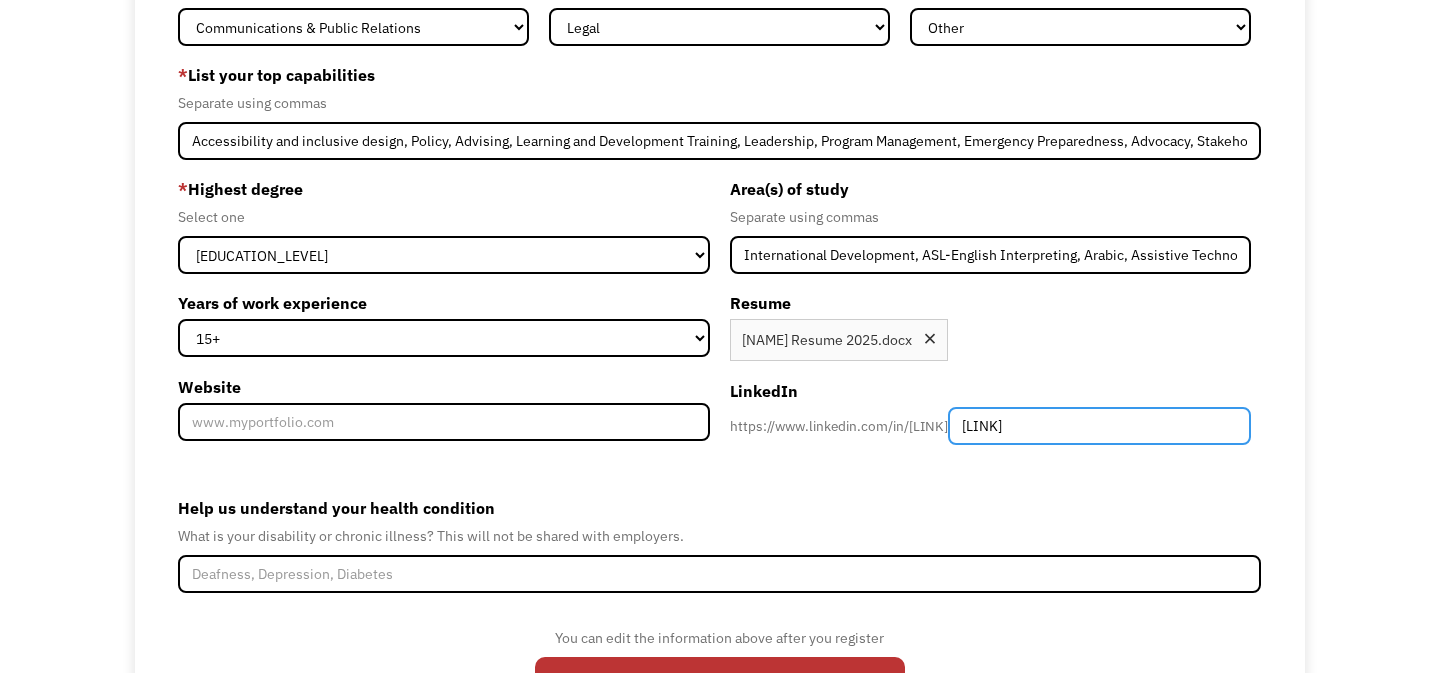 click on "https://www.linkedin.com/in/juliawolhandler/" at bounding box center (1100, 426) 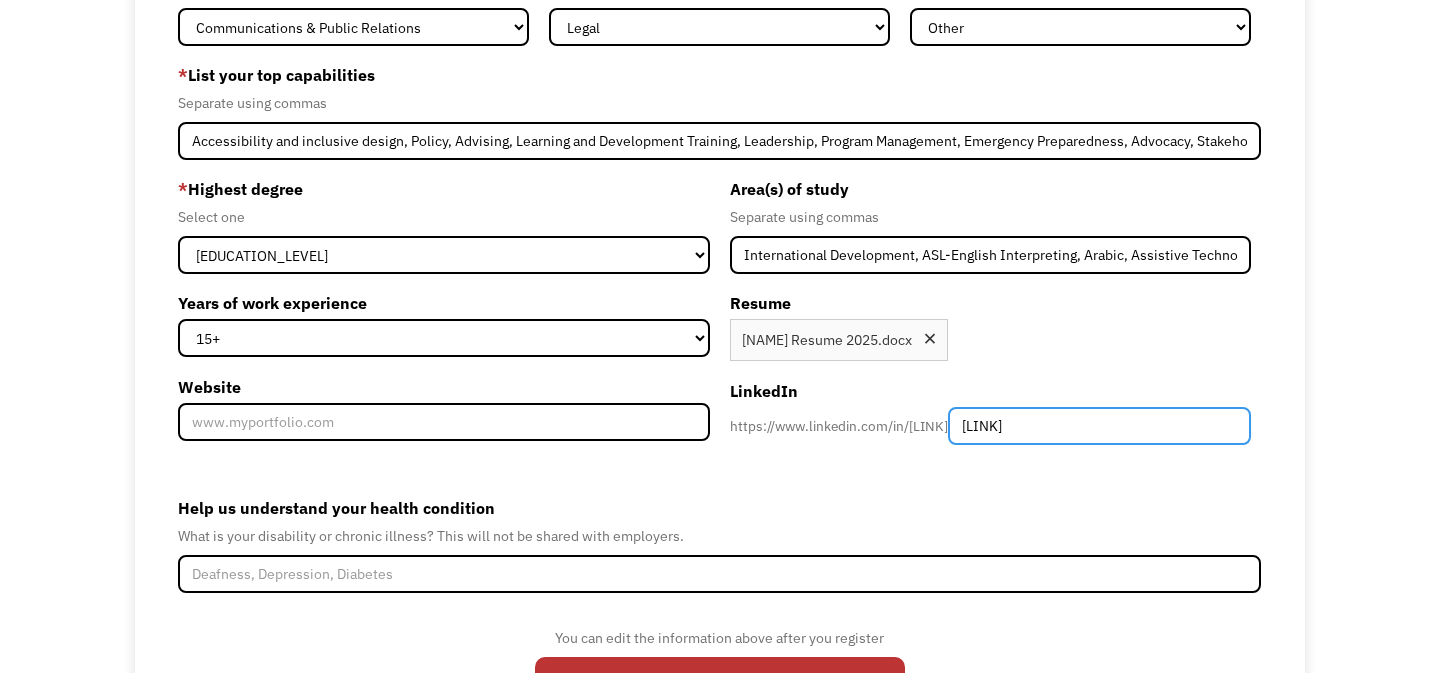drag, startPoint x: 1106, startPoint y: 426, endPoint x: 884, endPoint y: 429, distance: 222.02026 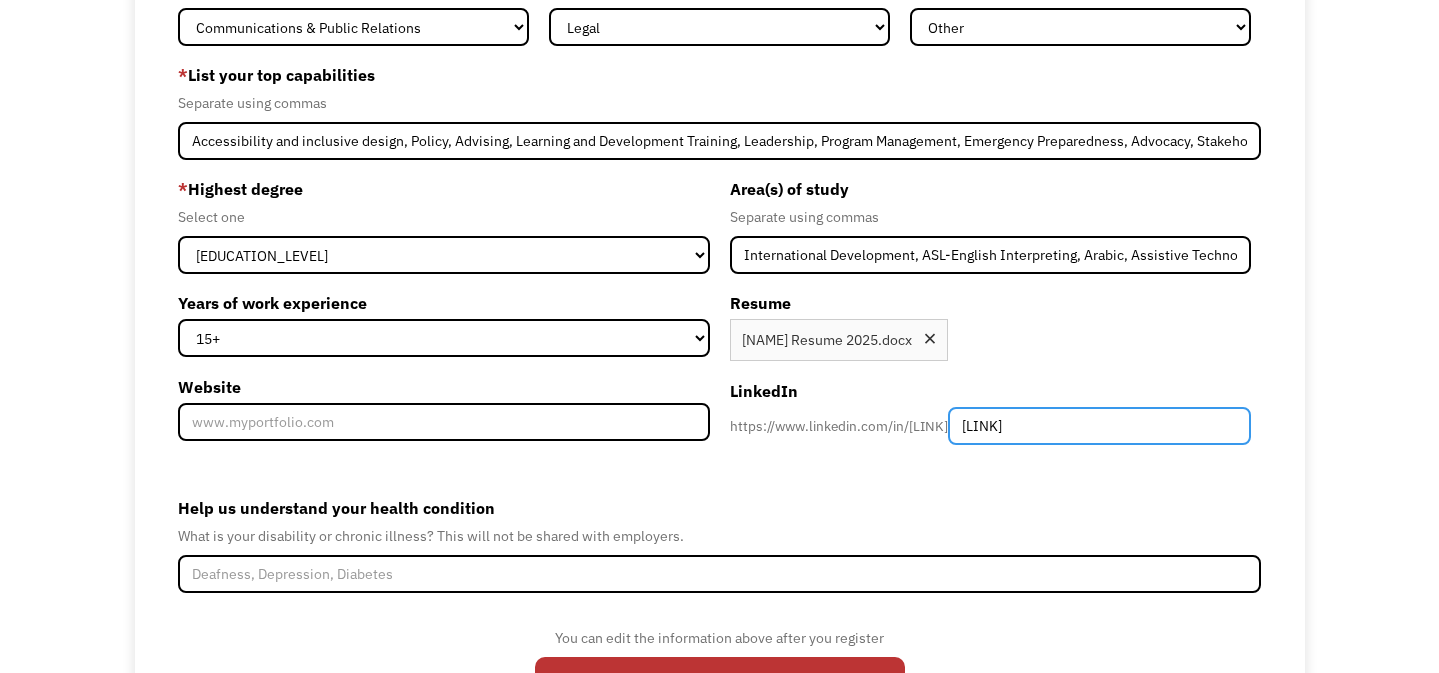 click on "https://www.linkedin.com/in/ https://www.linkedin.com/in/juliawolhandler/" at bounding box center (991, 426) 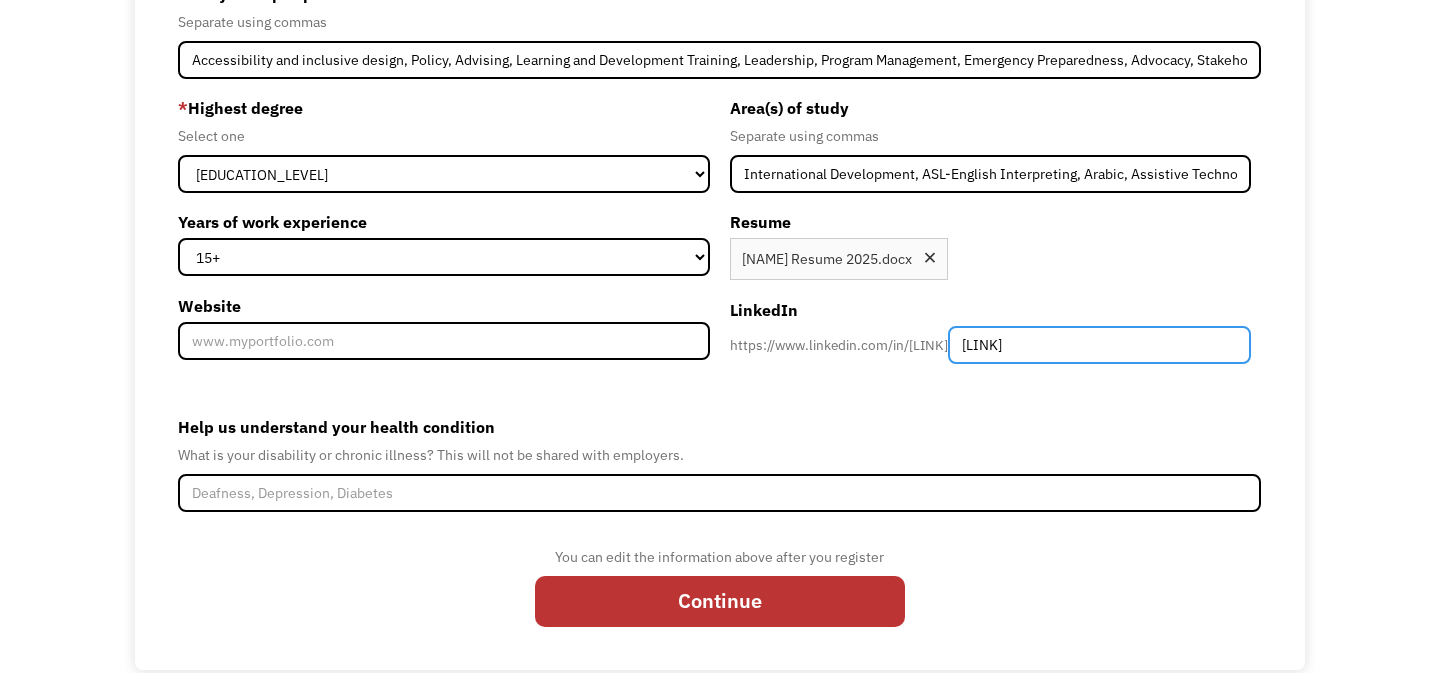scroll, scrollTop: 297, scrollLeft: 0, axis: vertical 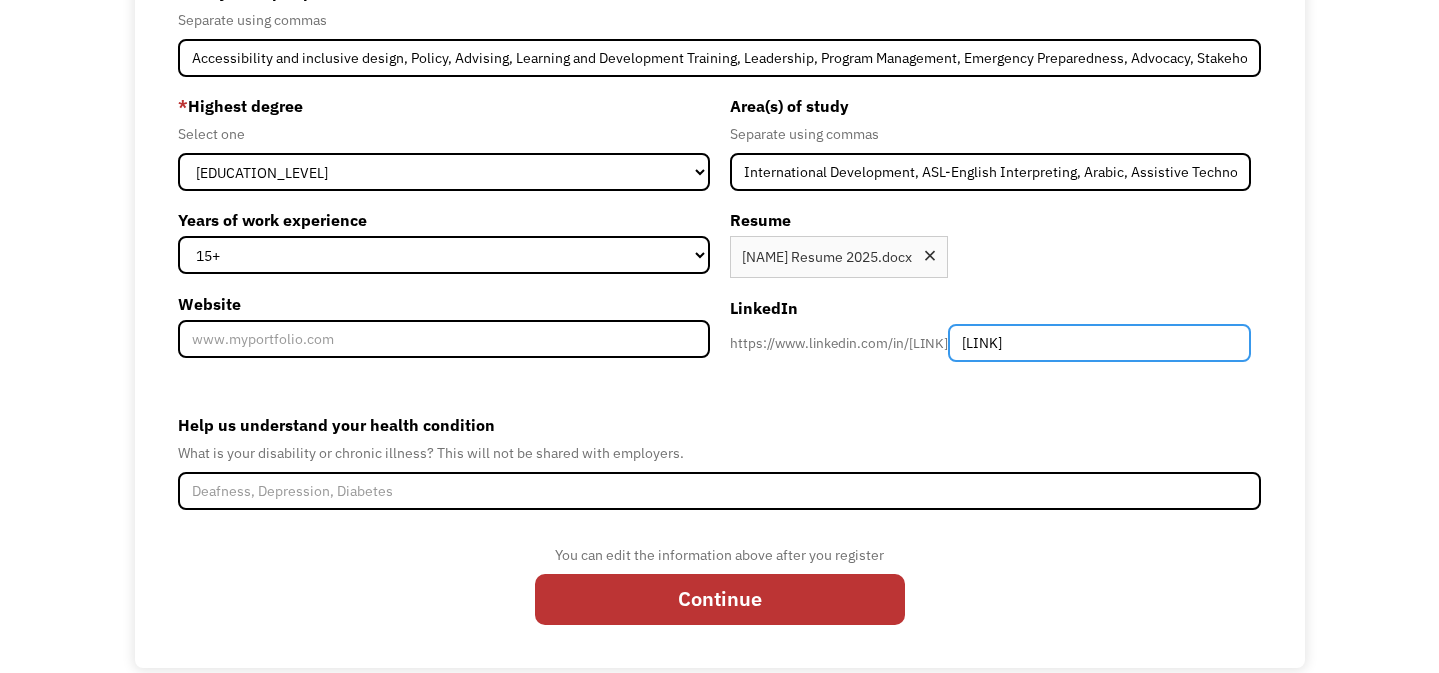 type on "juliawolhandler/" 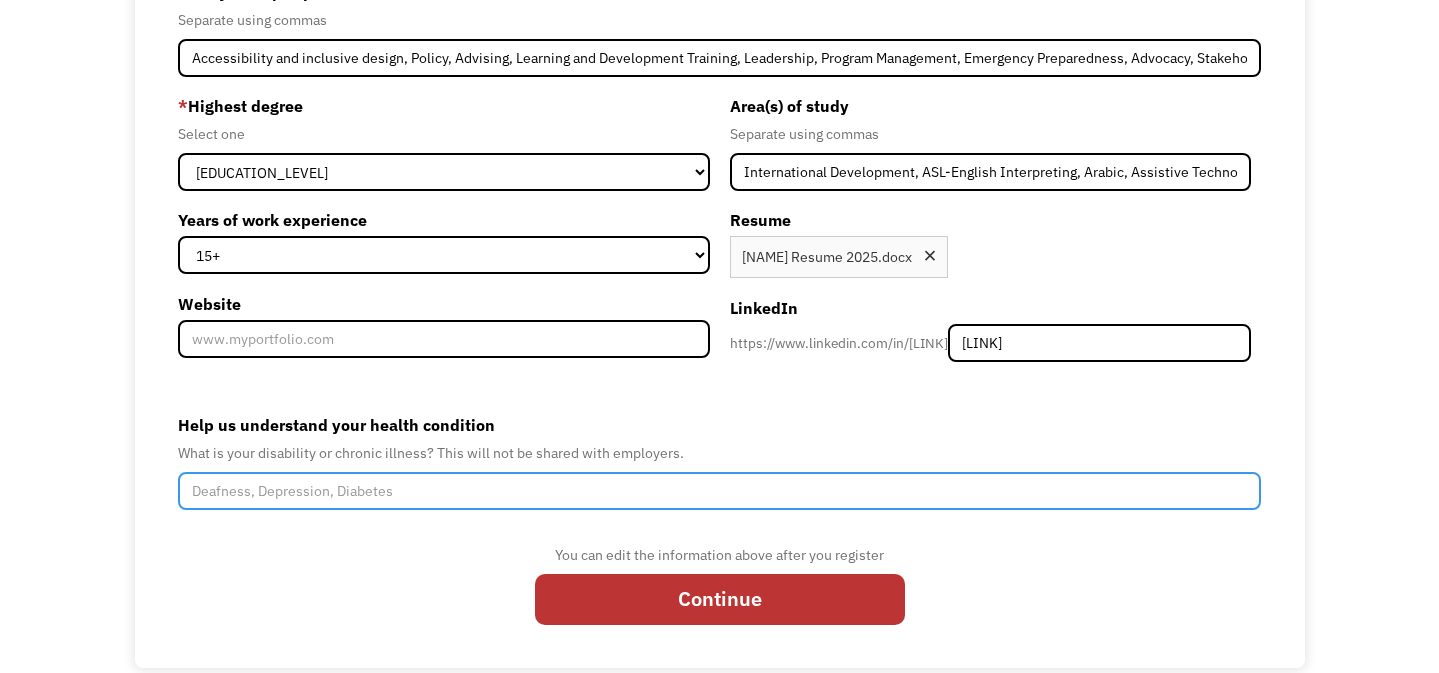 click on "Help us understand your health condition" at bounding box center (720, 491) 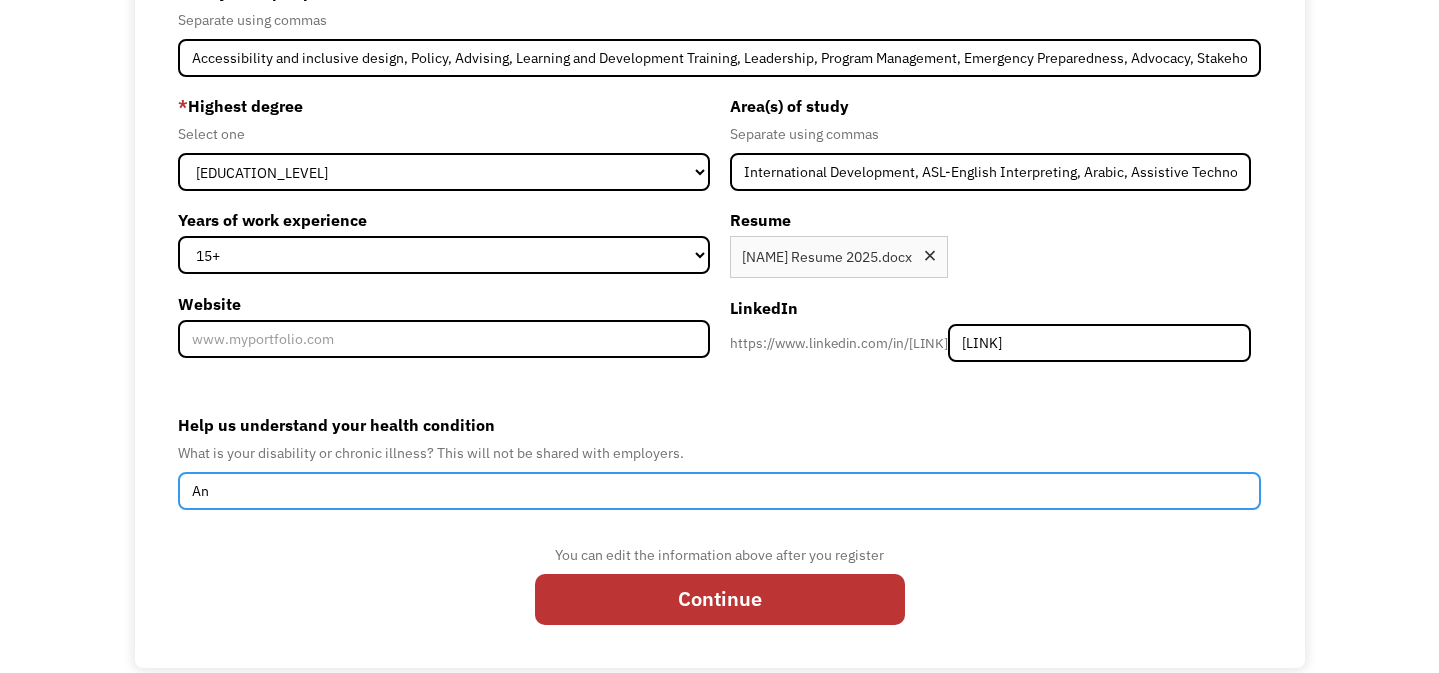 type on "A" 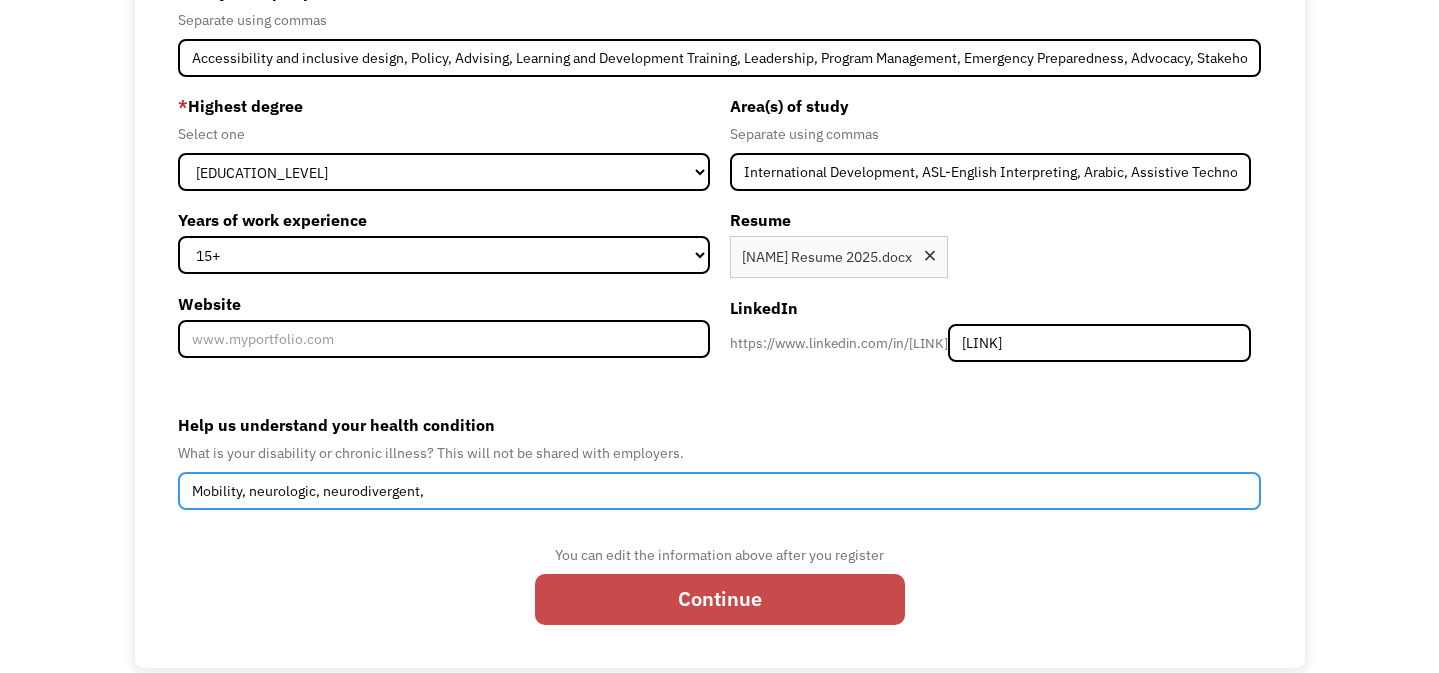 type on "Mobility, neurologic, neurodivergent," 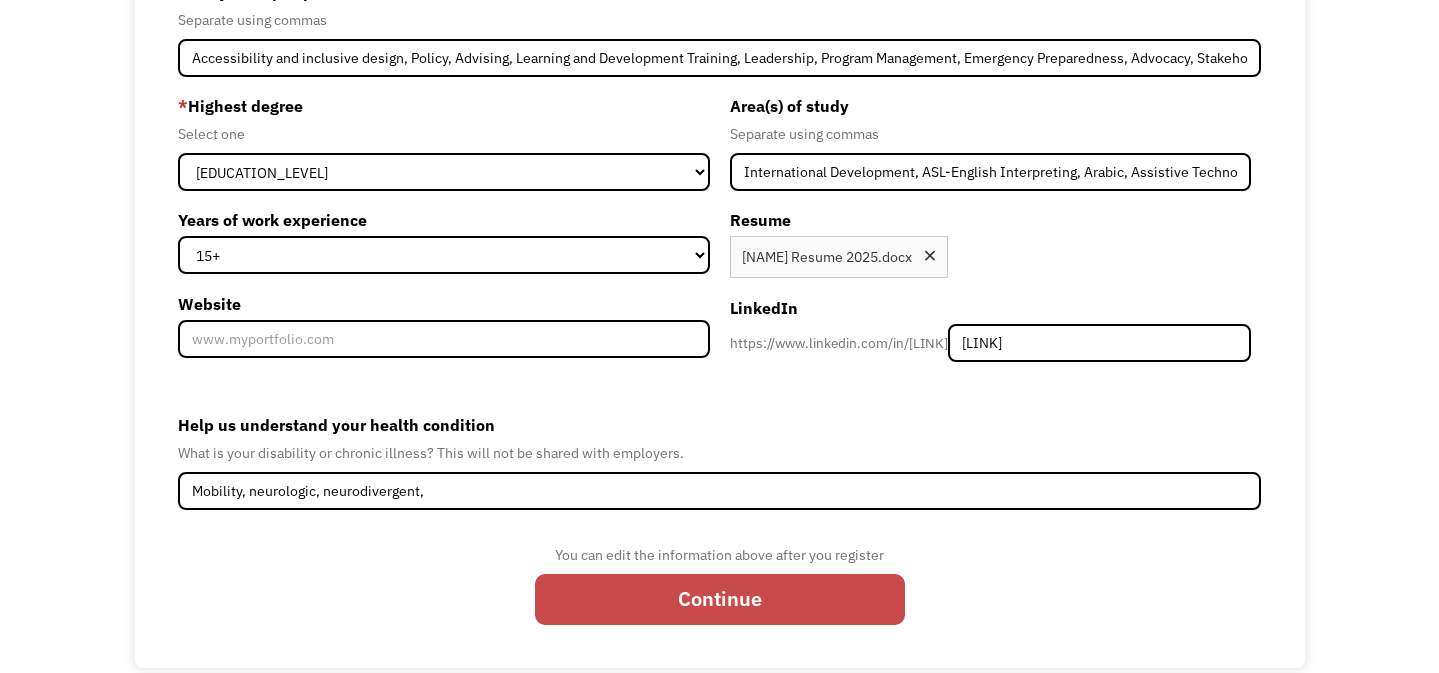 click on "Continue" at bounding box center (720, 599) 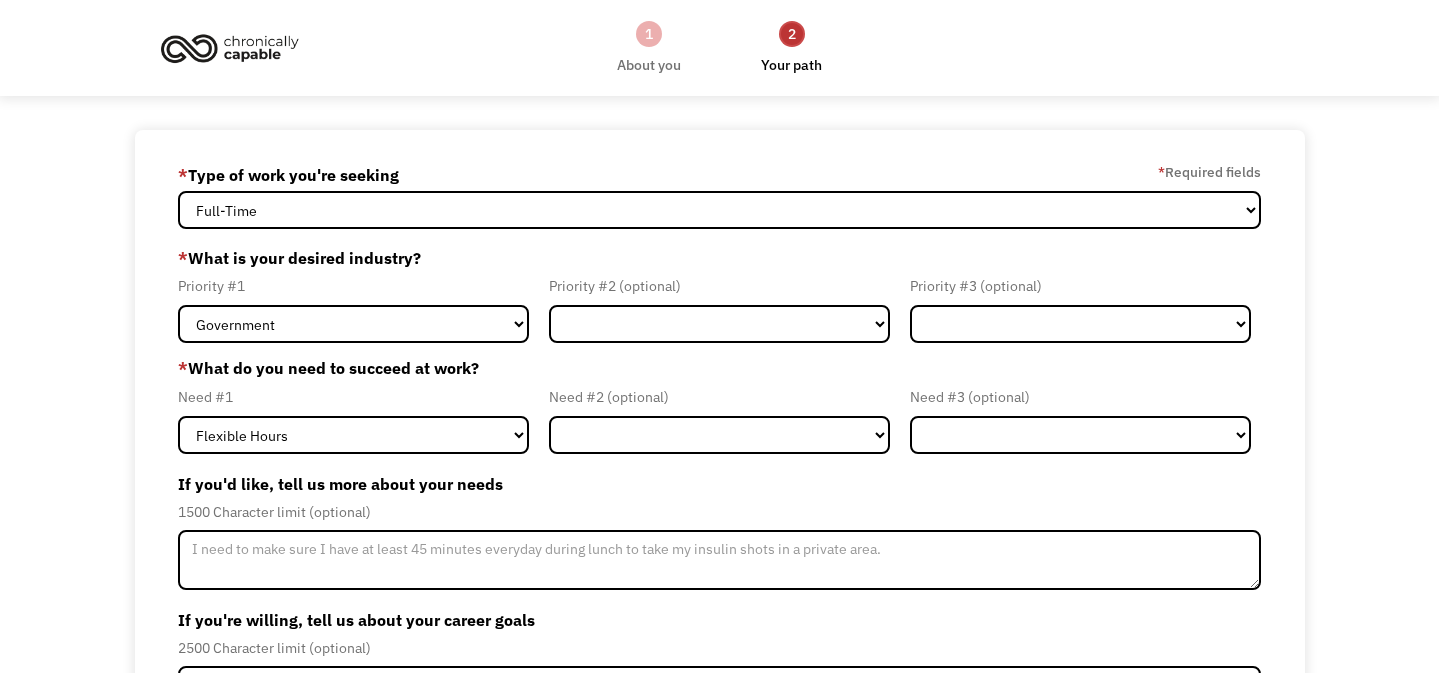 scroll, scrollTop: 0, scrollLeft: 0, axis: both 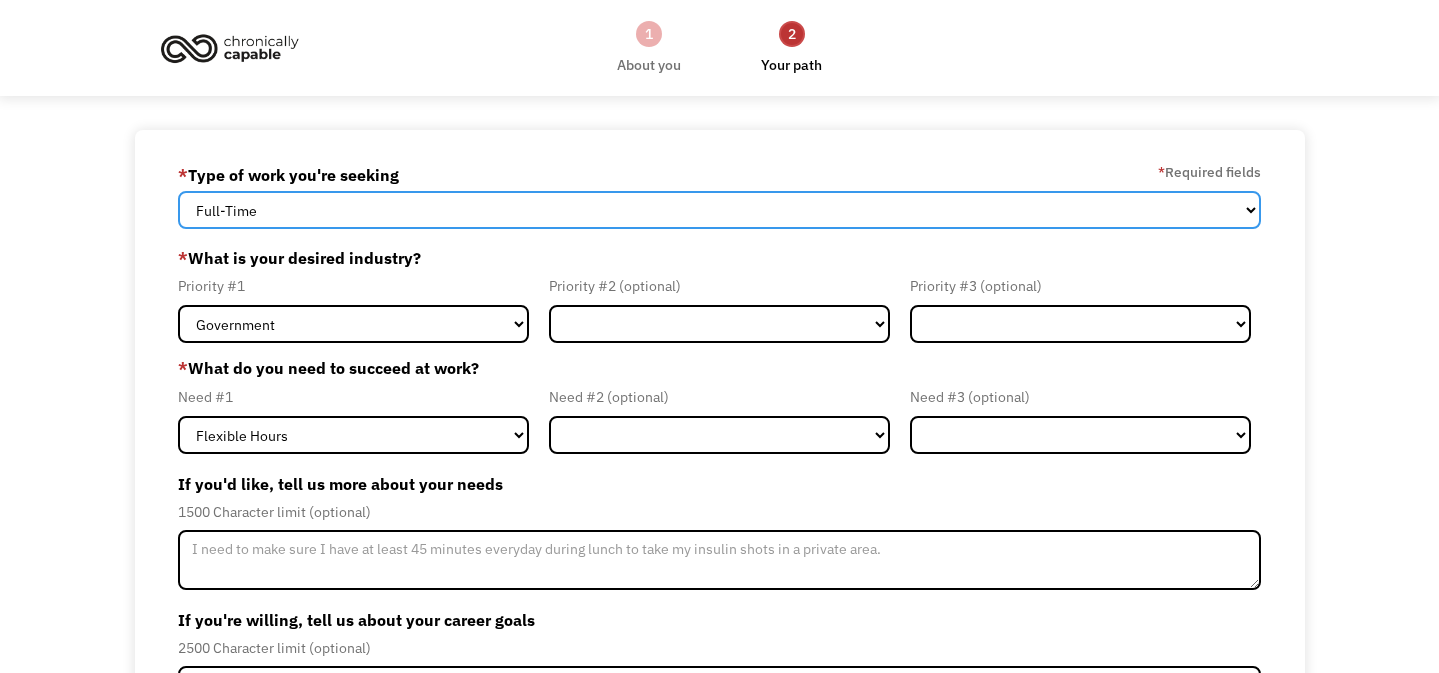 click on "Full-Time  Part-Time Both Full-Time and Part-Time" at bounding box center [720, 210] 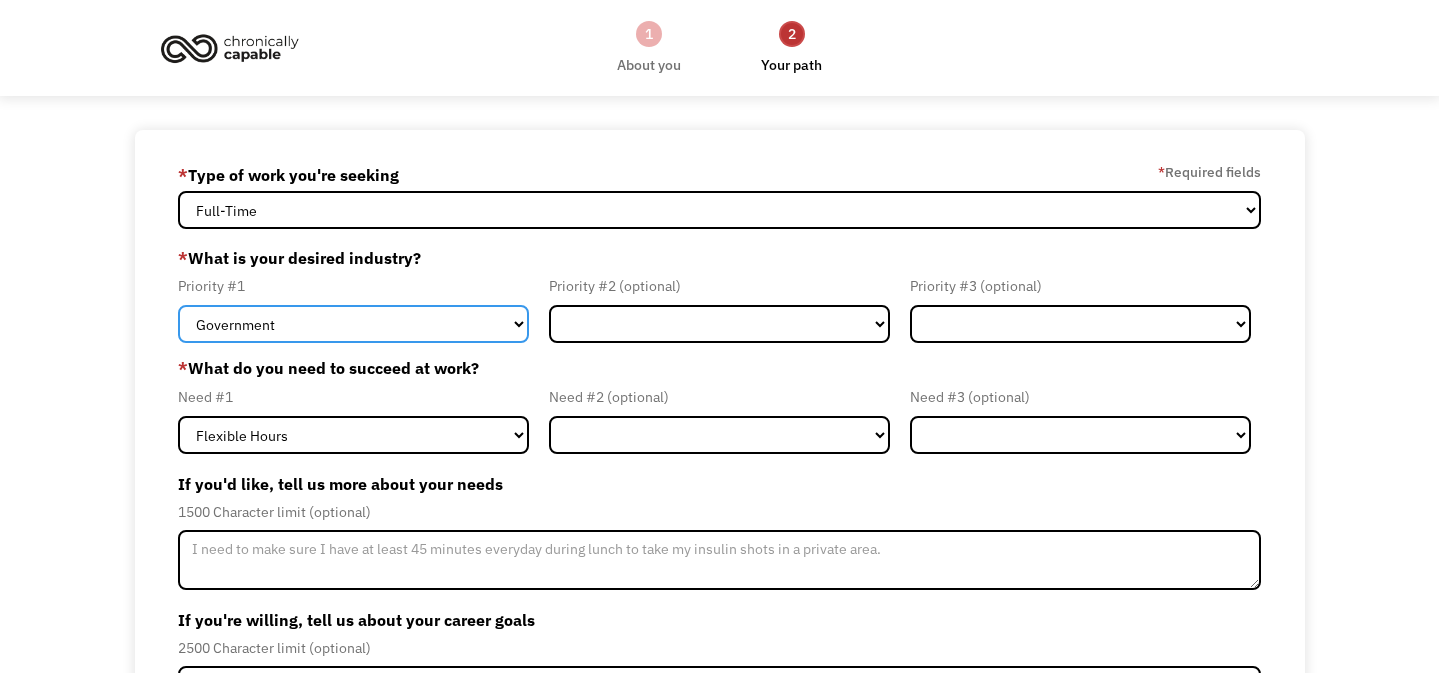 click on "Government Finance & Insurance Health & Social Care Tech & Engineering Creative & Design Administrative Education Other" at bounding box center [353, 324] 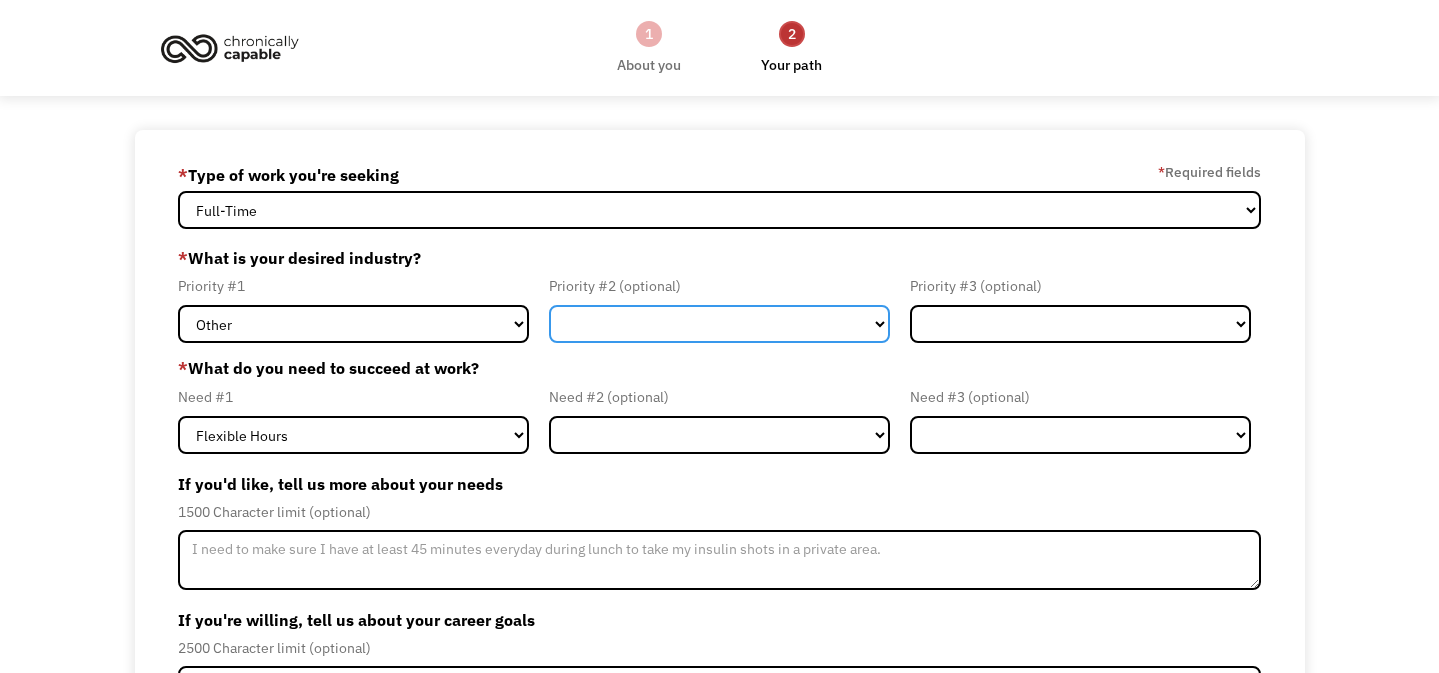click on "Government Finance & Insurance Health & Social Care Tech & Engineering Creative & Design Administrative Education Other" at bounding box center [719, 324] 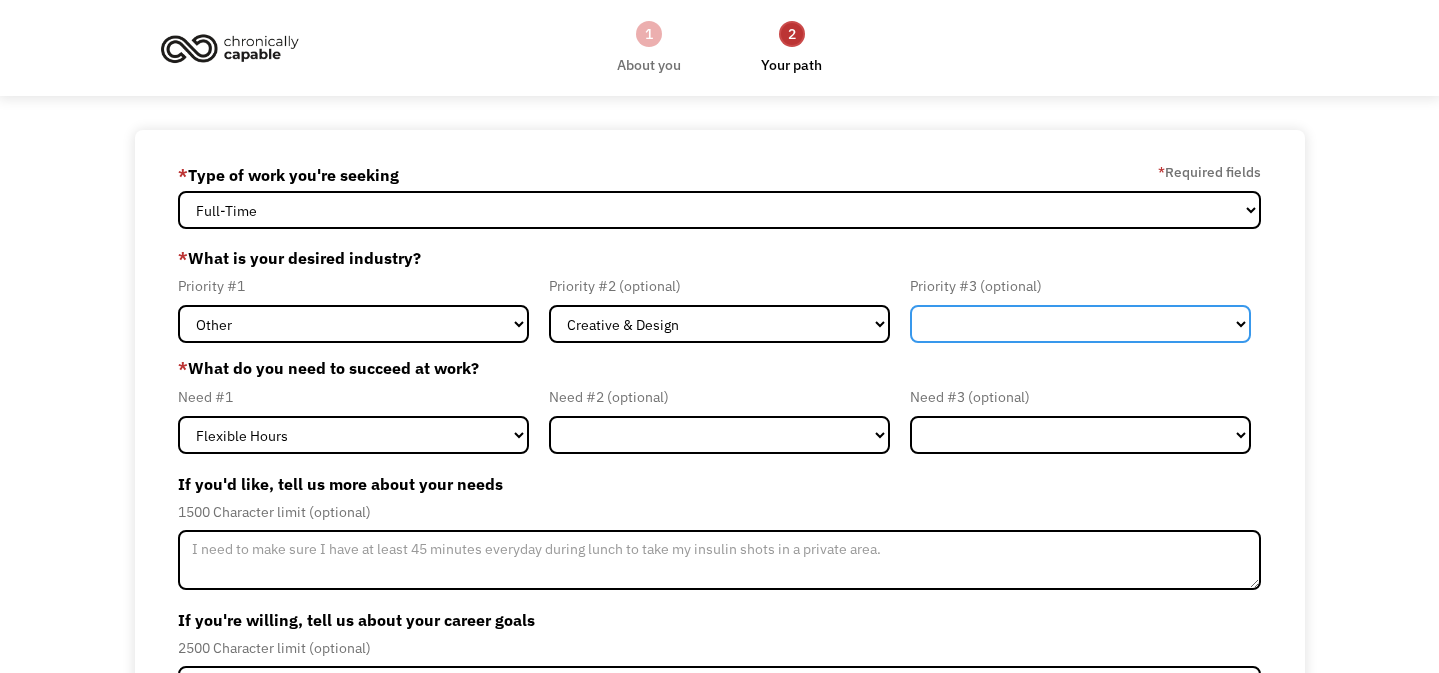 click on "Government Finance & Insurance Health & Social Care Tech & Engineering Creative & Design Administrative Education Other" at bounding box center [1080, 324] 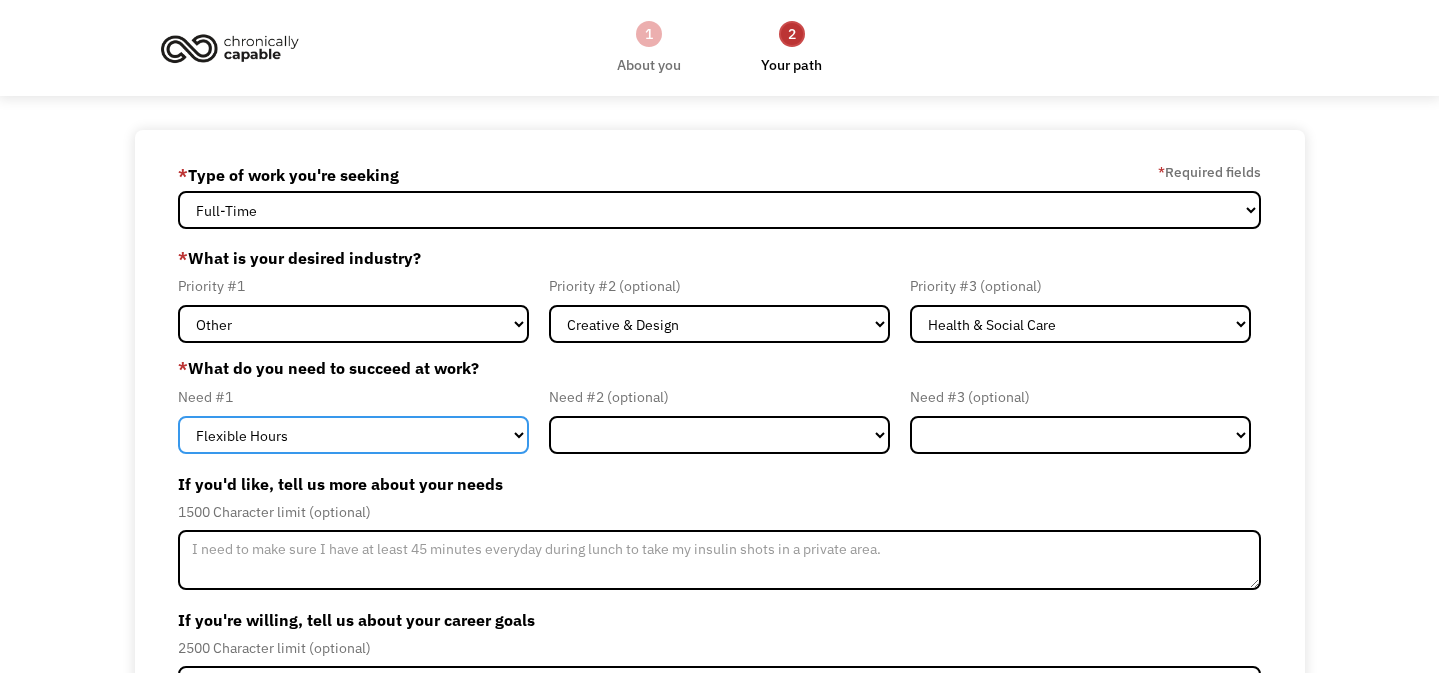 click on "Flexible Hours Remote Work Service Animal On-site Accommodations Visual Support Hearing Support Other" at bounding box center (353, 435) 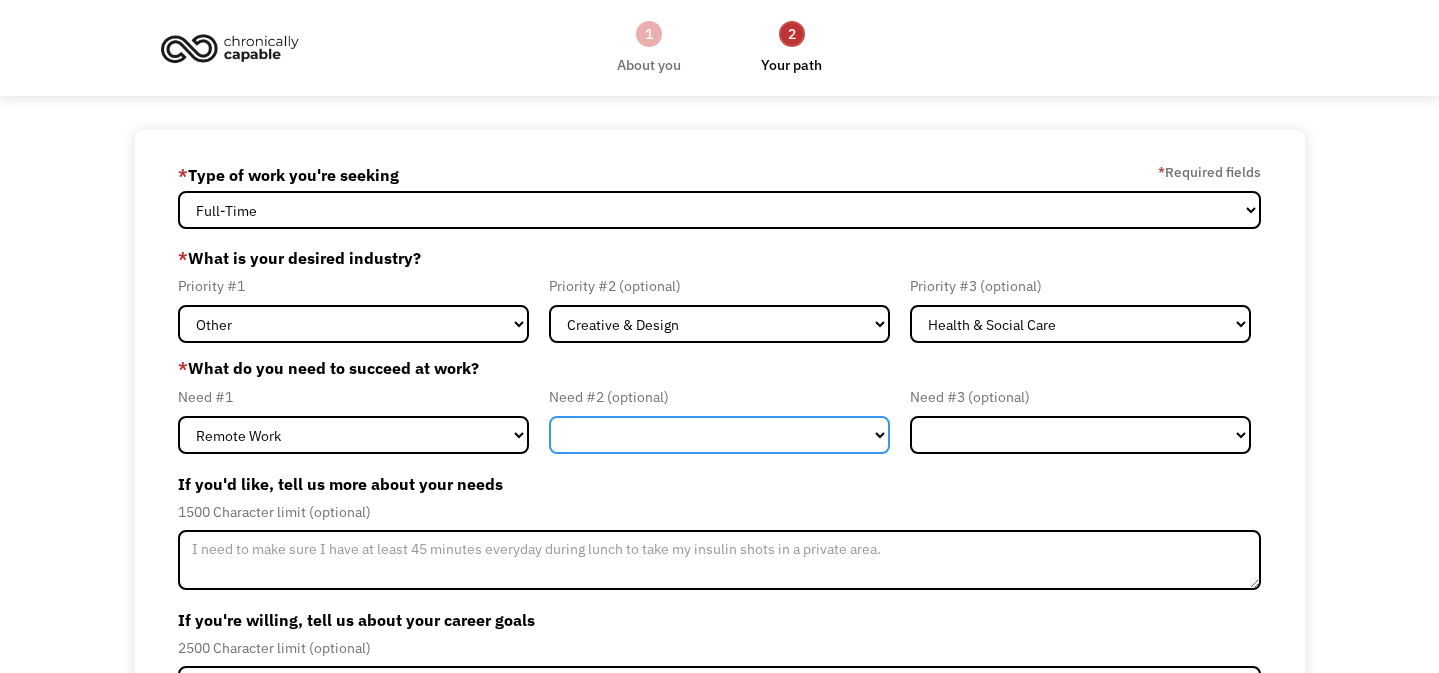 click on "Flexible Hours Remote Work Service Animal On-site Accommodations Visual Support Hearing Support Other" at bounding box center [719, 435] 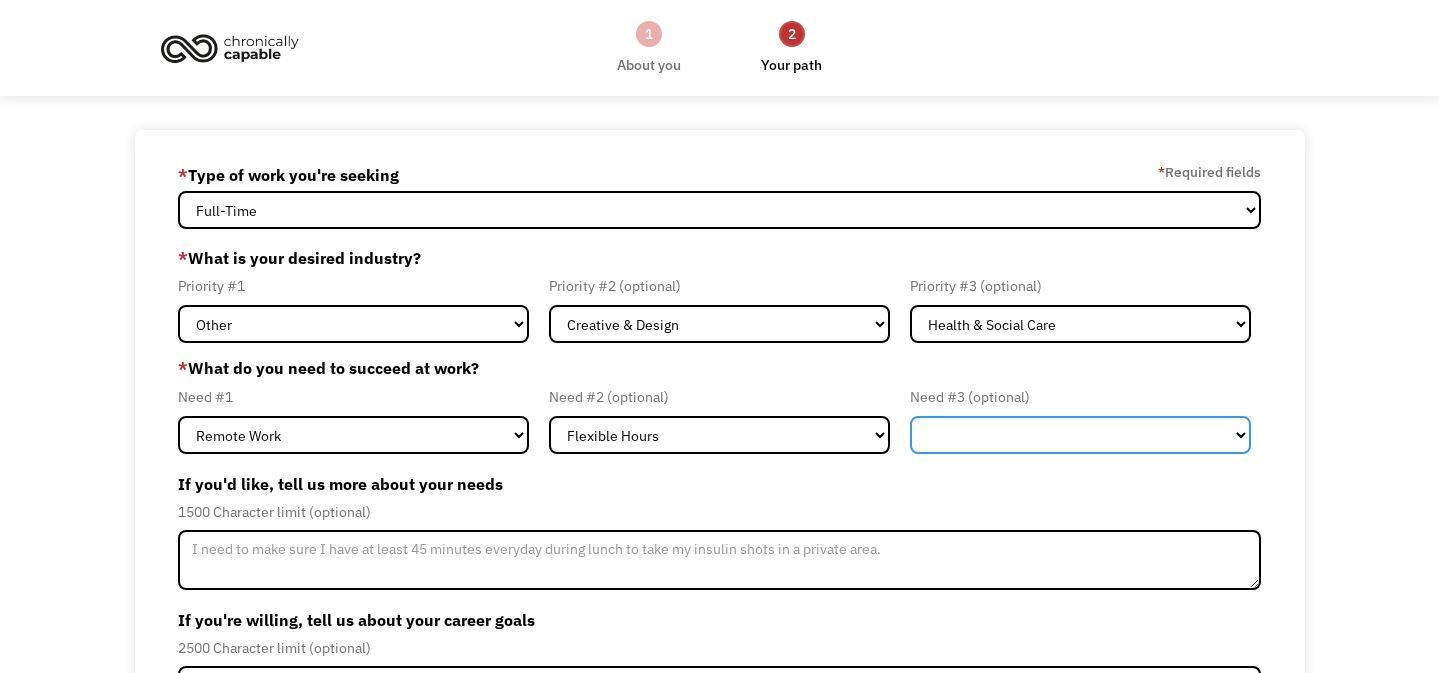 click on "Flexible Hours Remote Work Service Animal On-site Accommodations Visual Support Hearing Support Other" at bounding box center [1080, 435] 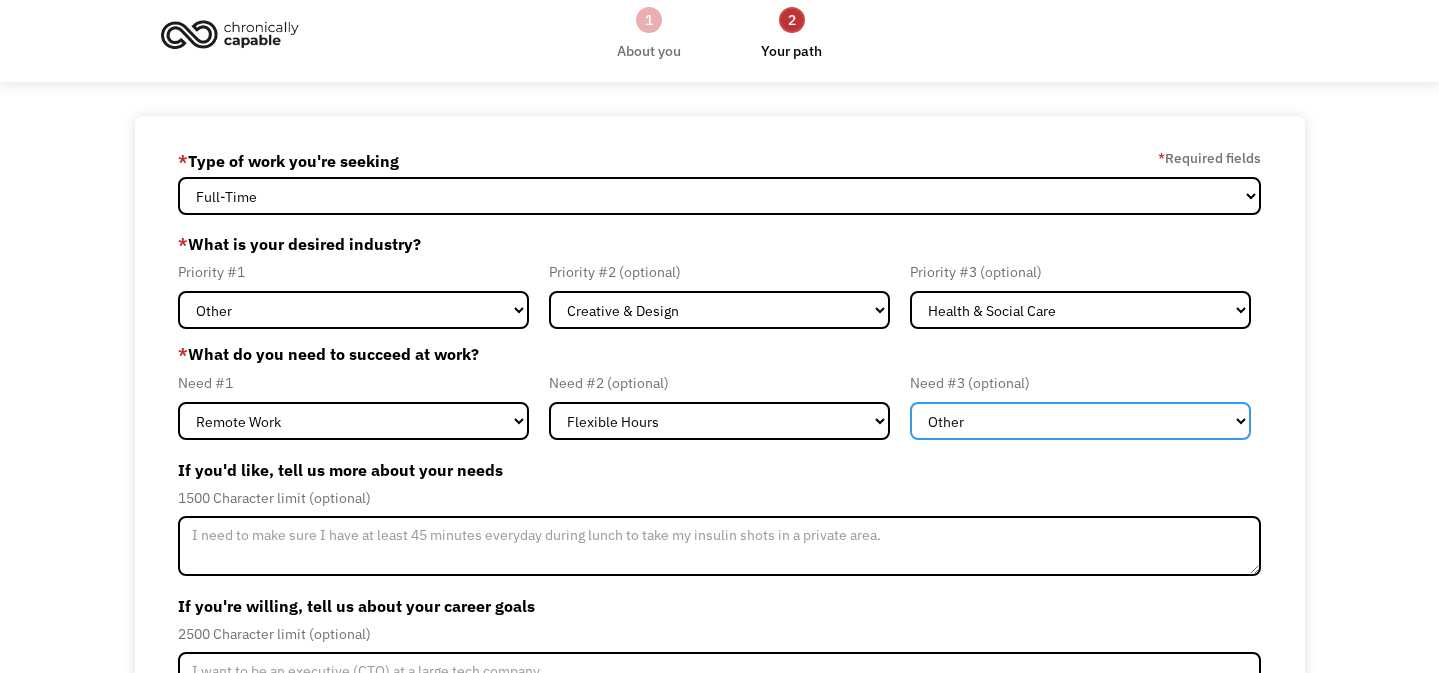 scroll, scrollTop: 18, scrollLeft: 0, axis: vertical 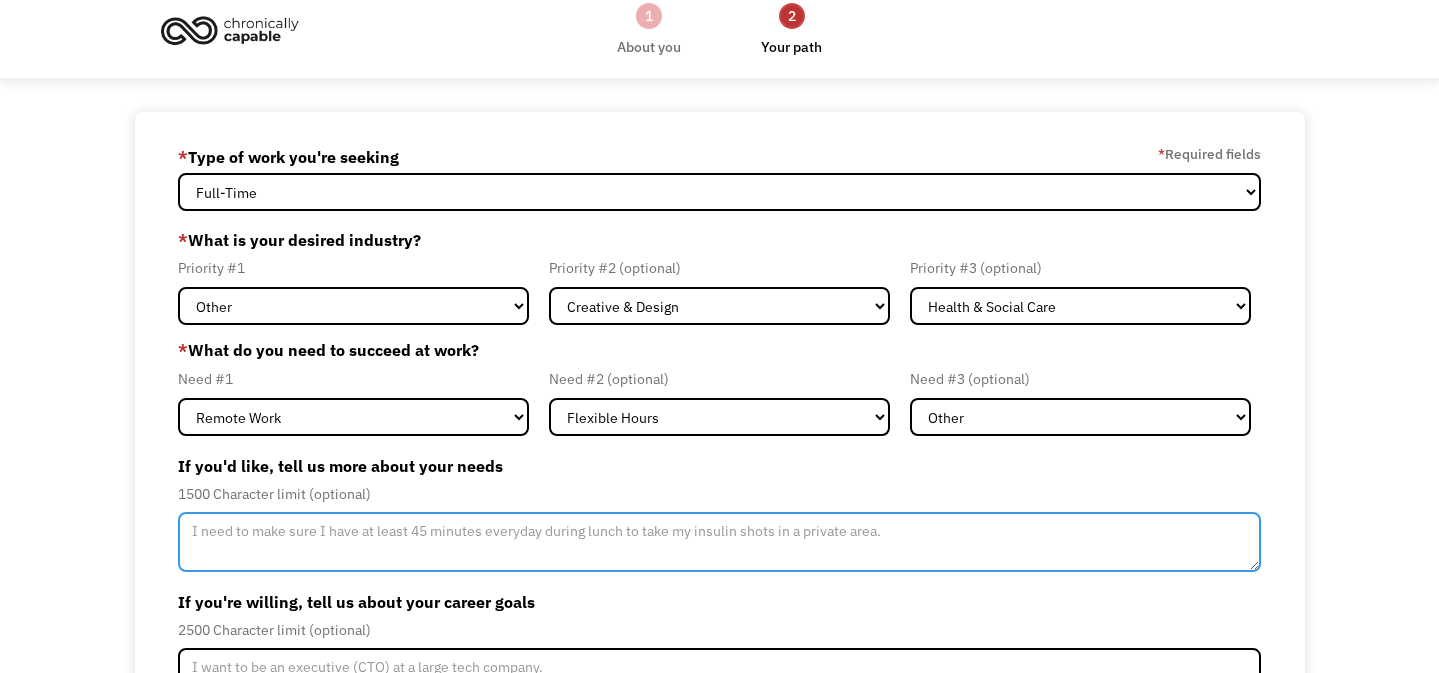 click at bounding box center (720, 542) 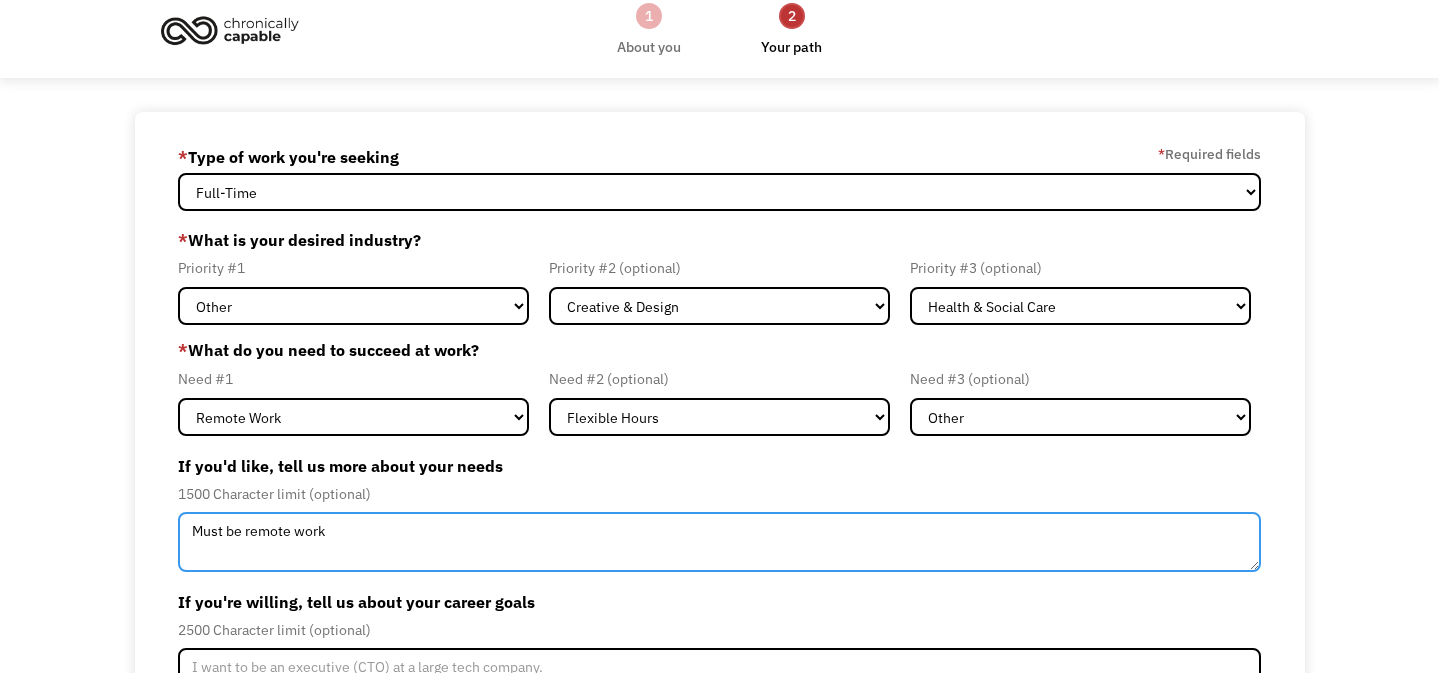 drag, startPoint x: 362, startPoint y: 533, endPoint x: 174, endPoint y: 530, distance: 188.02394 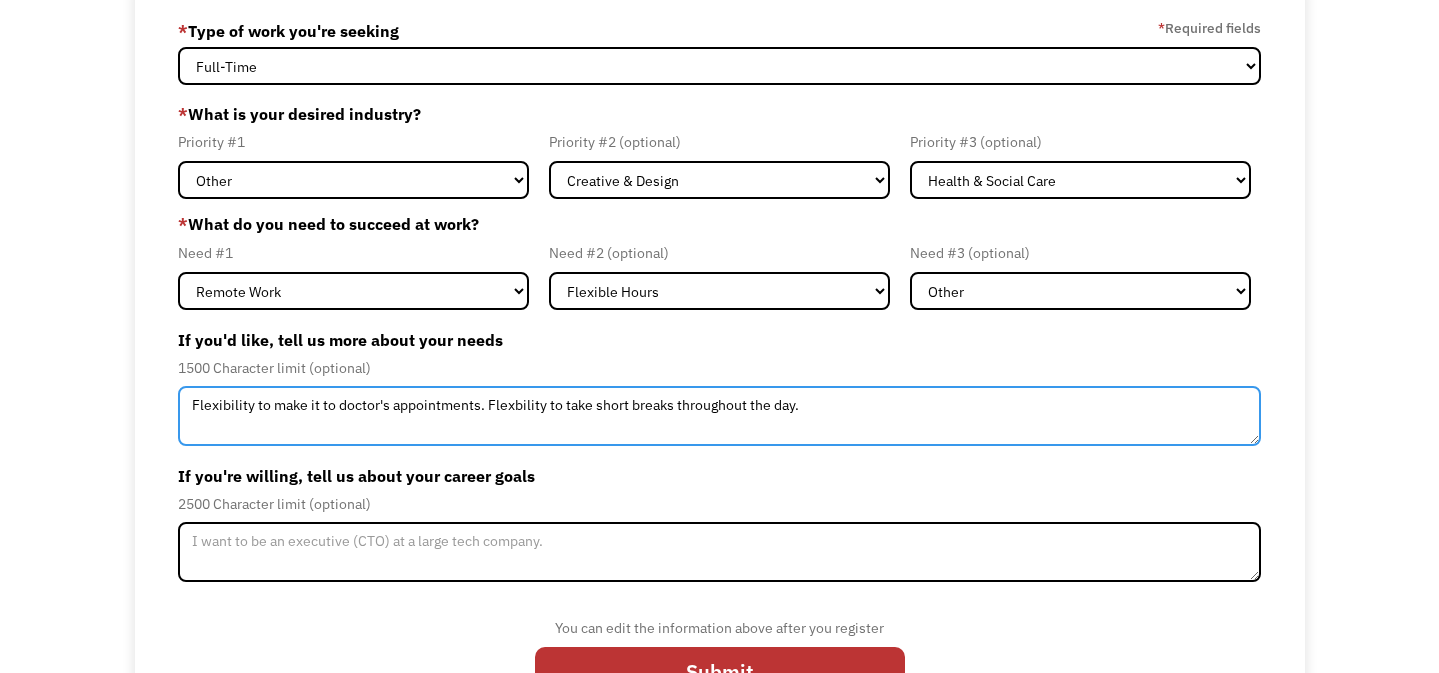 scroll, scrollTop: 156, scrollLeft: 0, axis: vertical 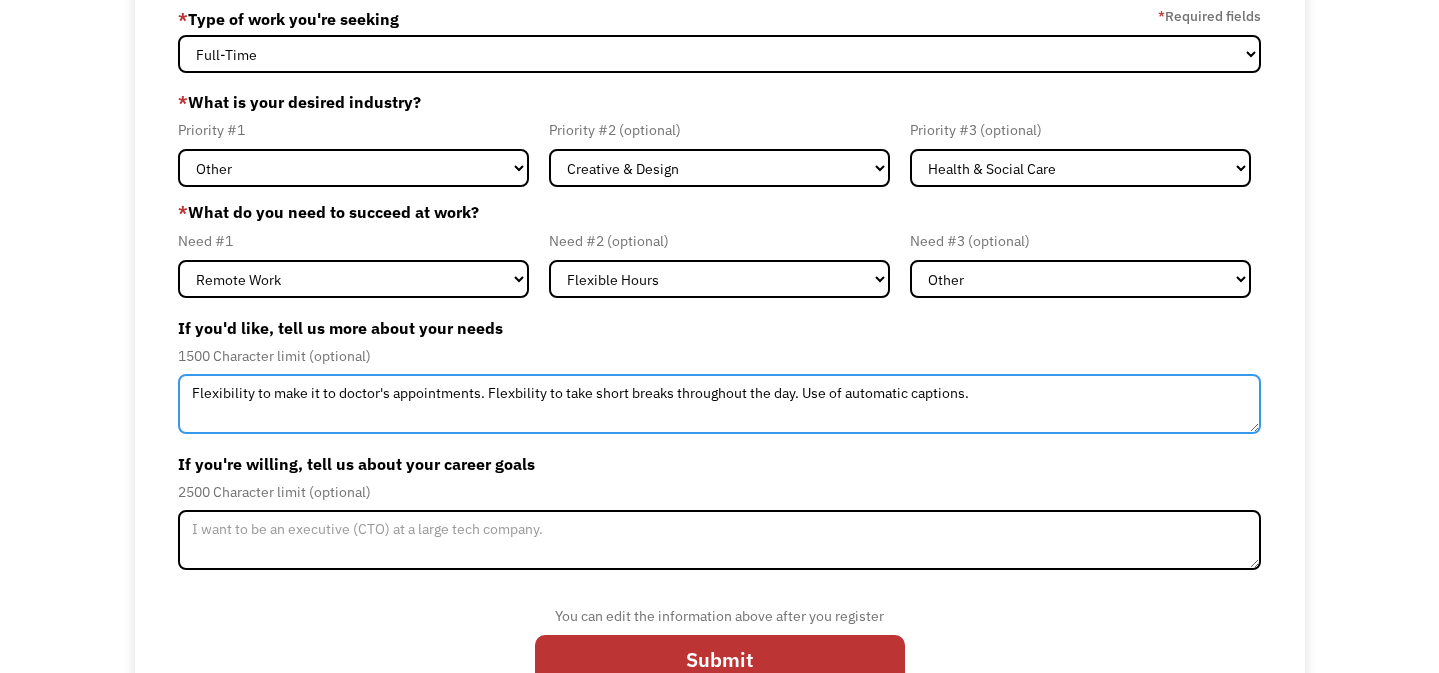type on "Flexibility to make it to doctor's appointments. Flexbility to take short breaks throughout the day. Use of automatic captions." 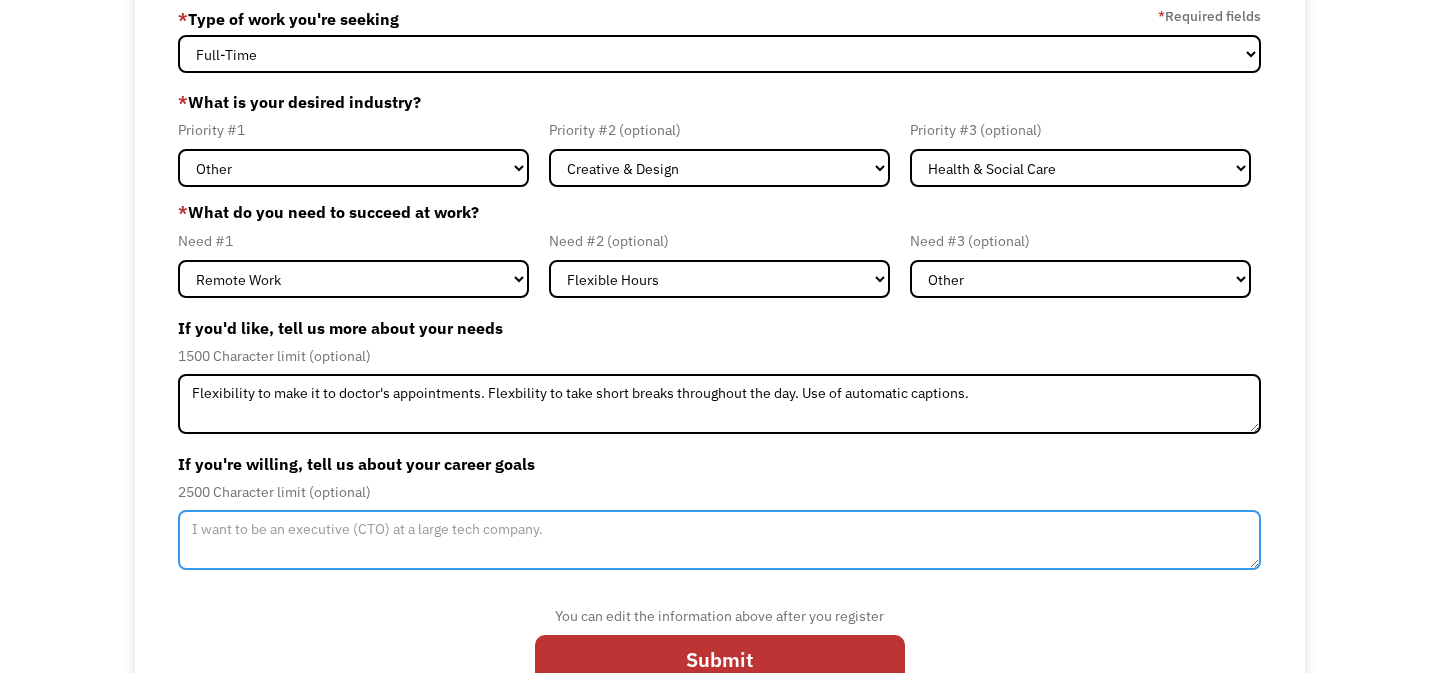 click at bounding box center [720, 540] 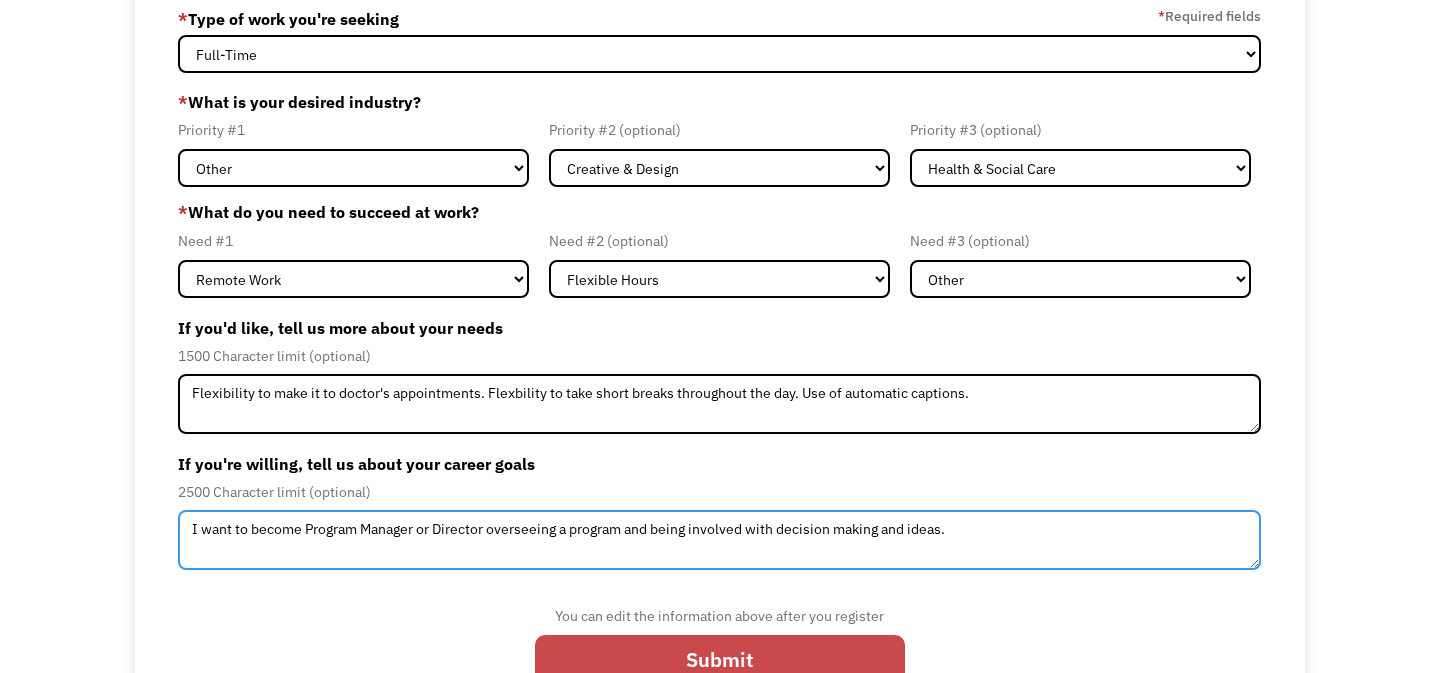 type on "I want to become Program Manager or Director overseeing a program and being involved with decision making and ideas." 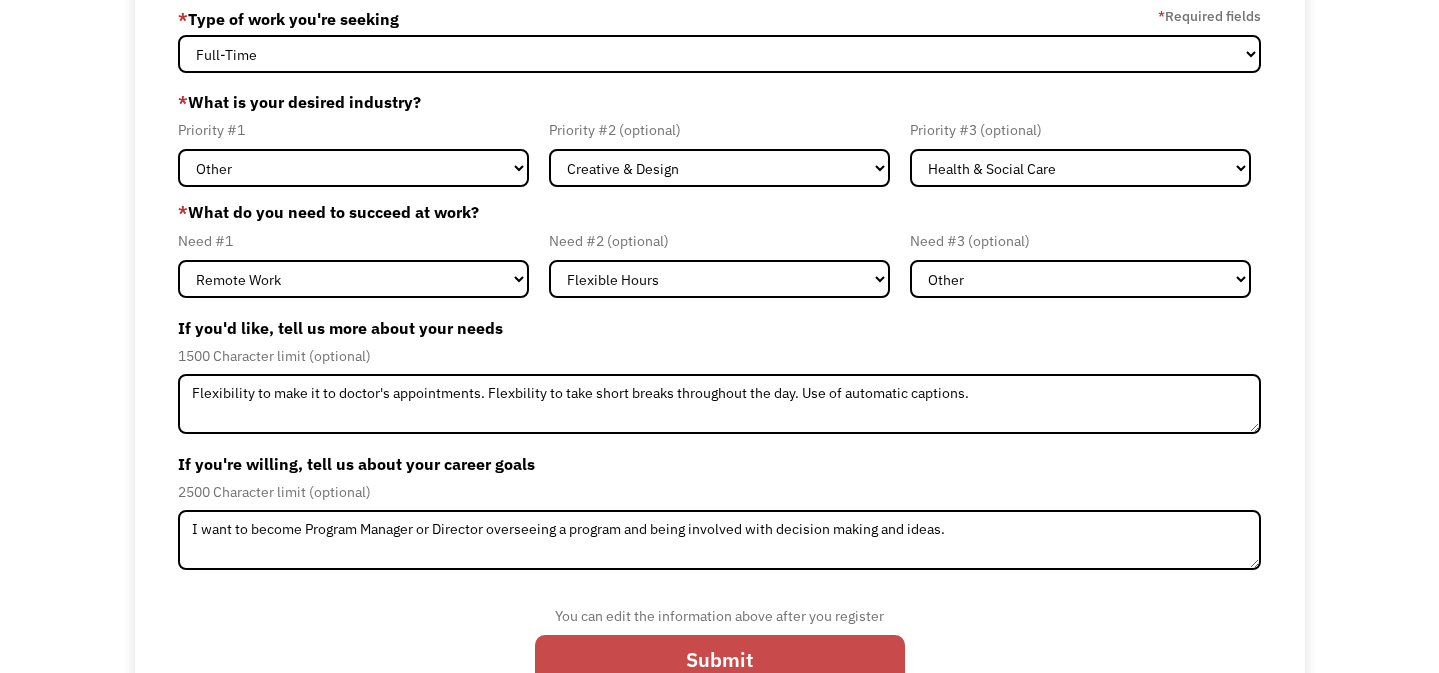 click on "Submit" at bounding box center (720, 660) 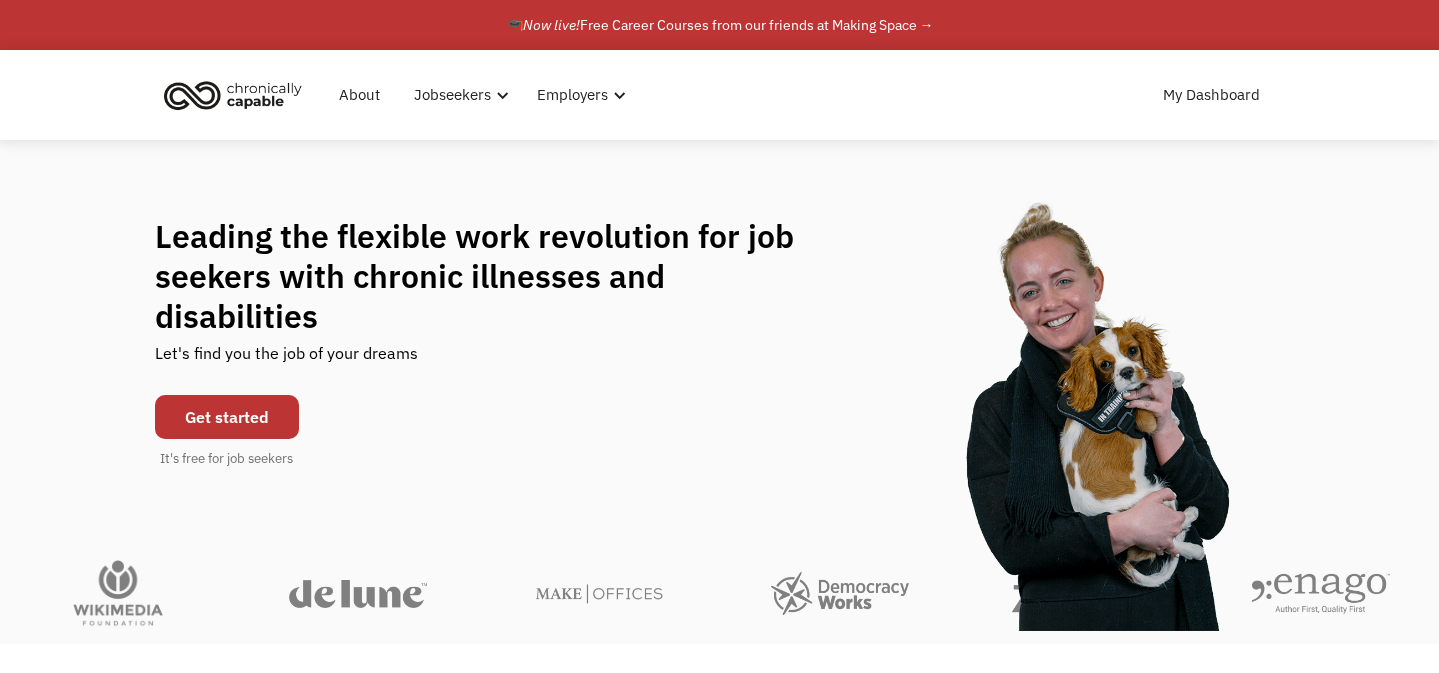 scroll, scrollTop: 0, scrollLeft: 0, axis: both 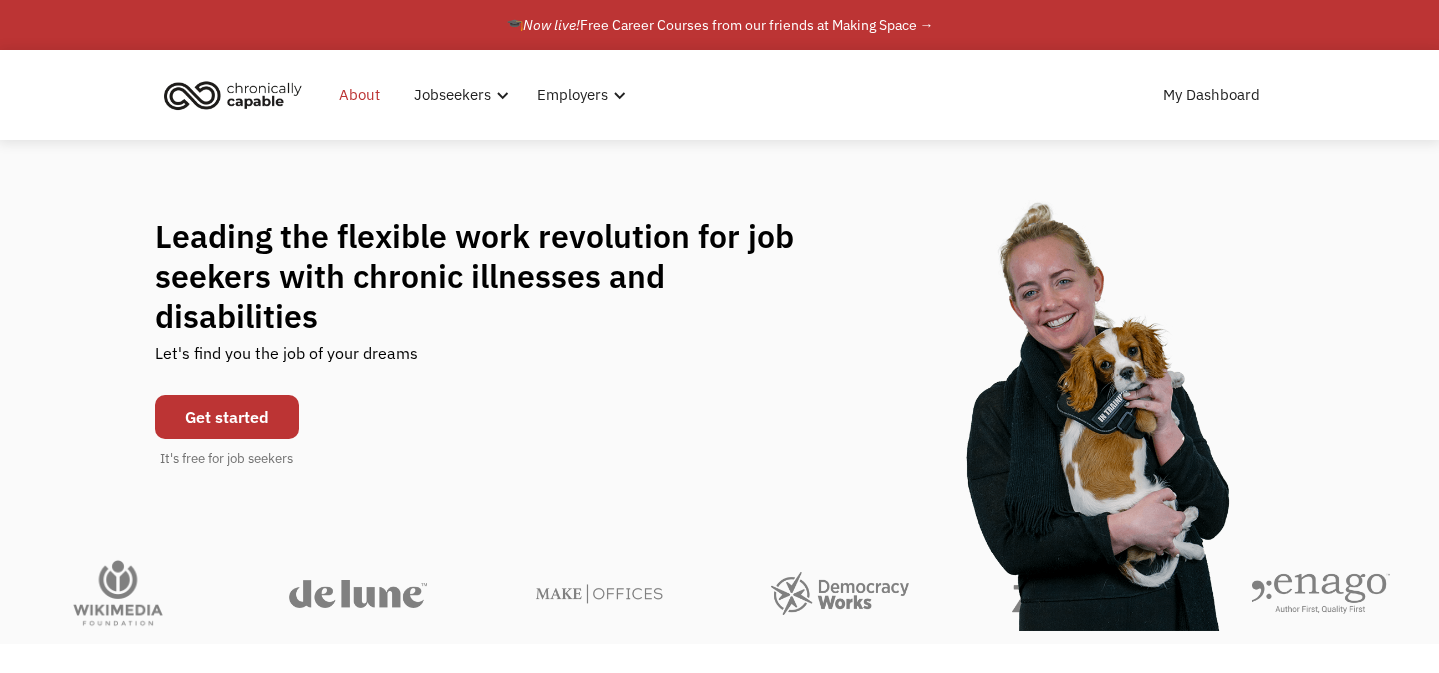 click on "About" at bounding box center (359, 95) 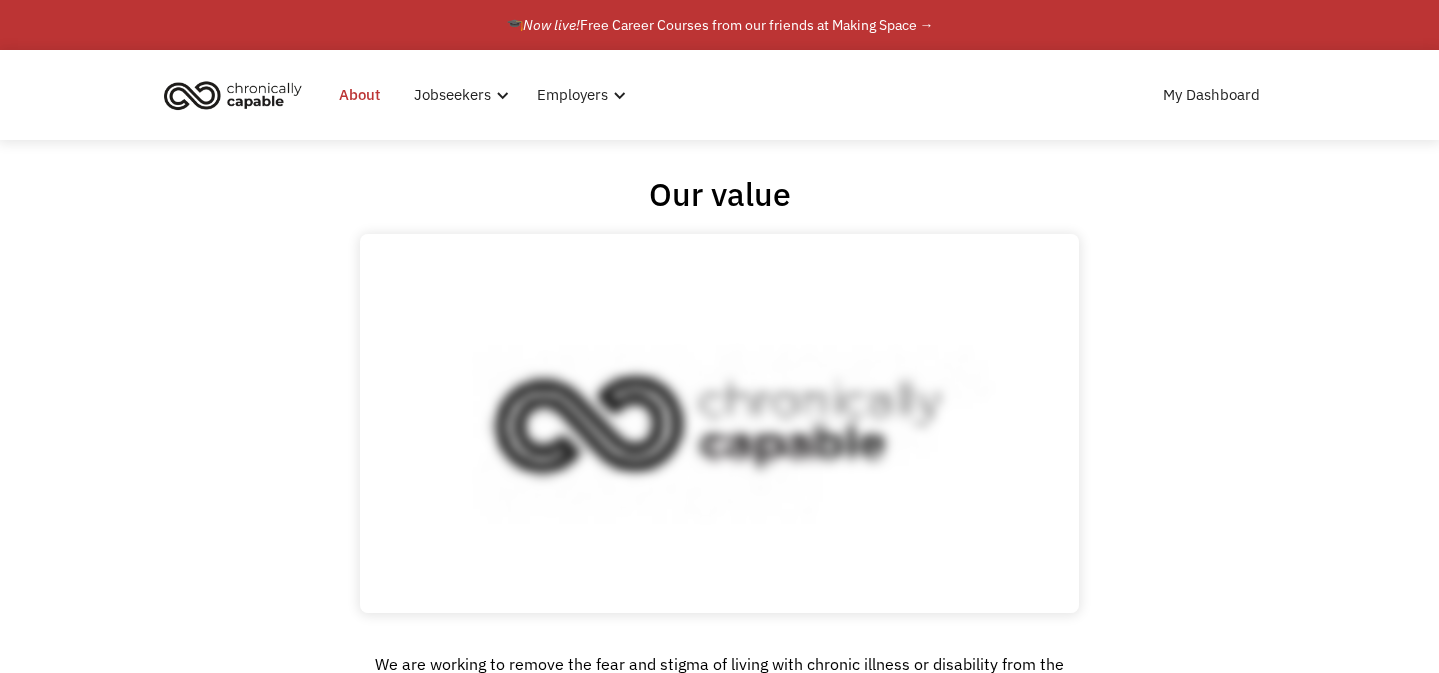 scroll, scrollTop: 0, scrollLeft: 0, axis: both 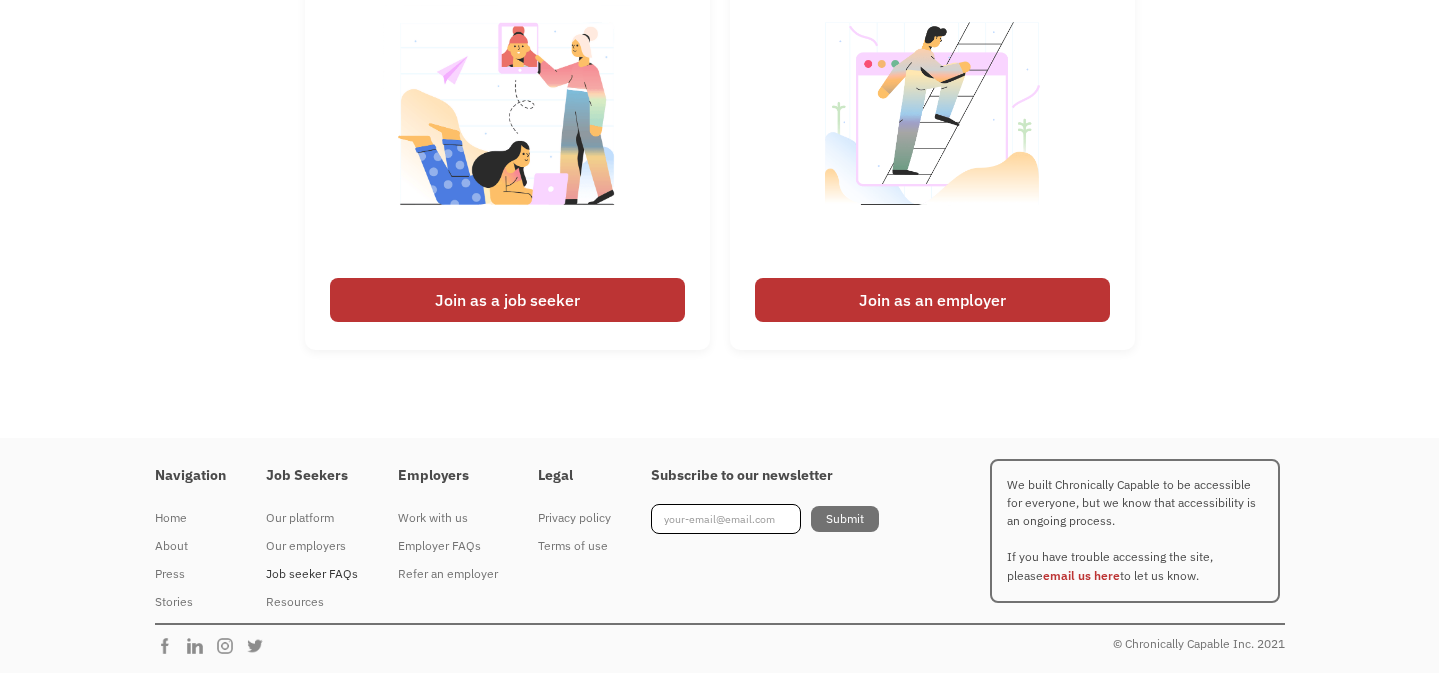 click on "Job seeker FAQs" at bounding box center (312, 574) 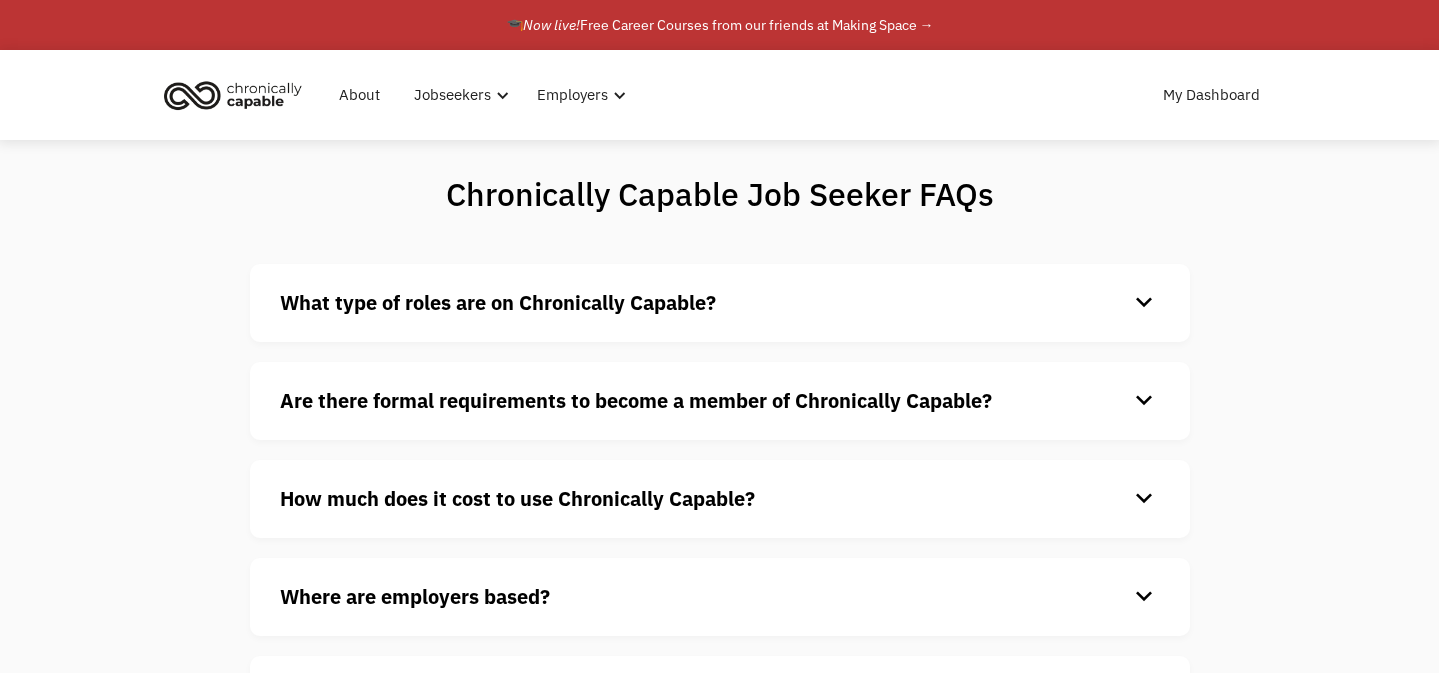 scroll, scrollTop: 0, scrollLeft: 0, axis: both 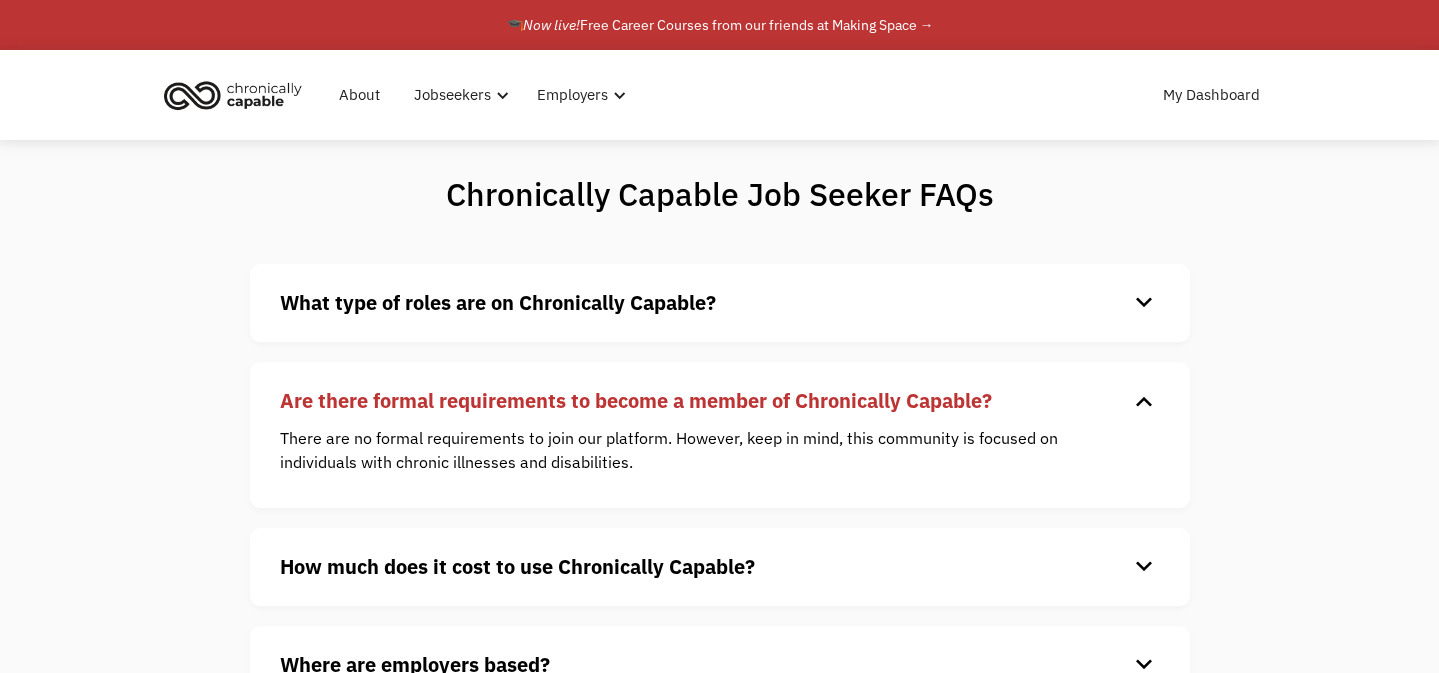 click on "keyboard_arrow_down" at bounding box center [1144, 303] 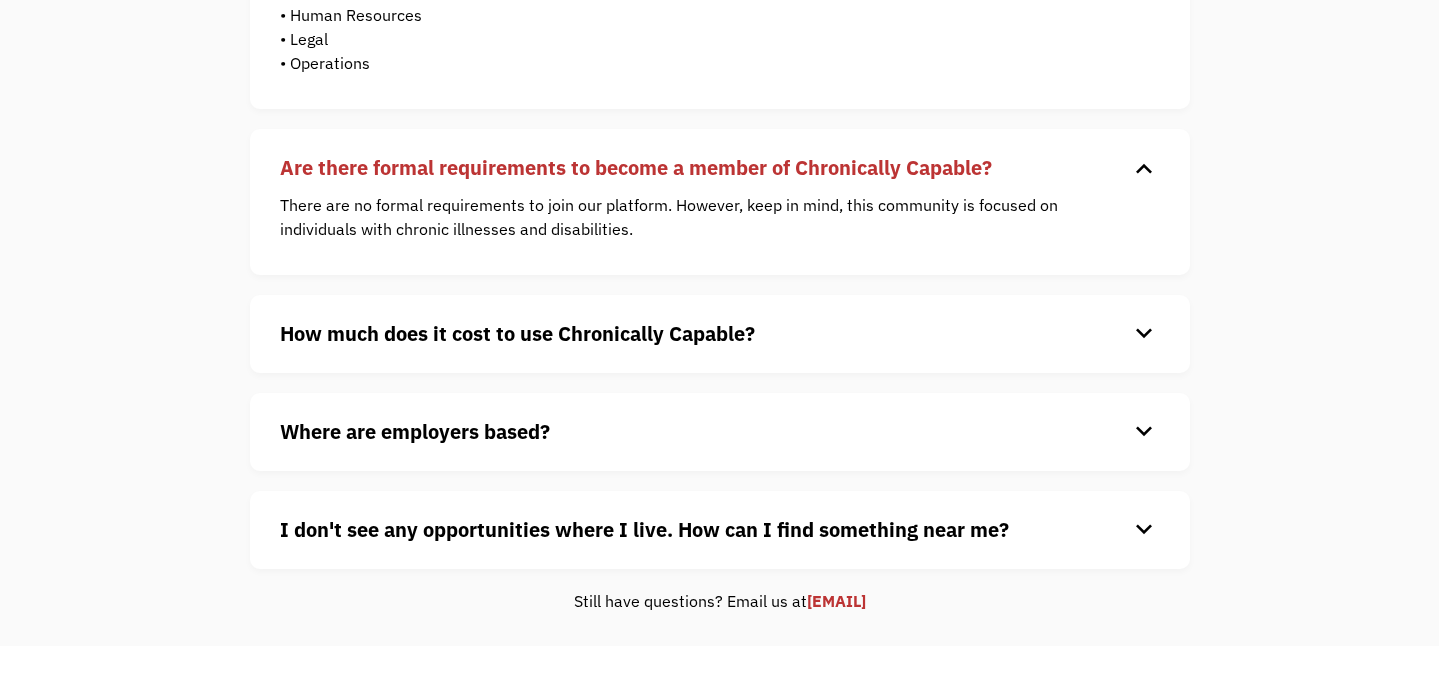 scroll, scrollTop: 617, scrollLeft: 0, axis: vertical 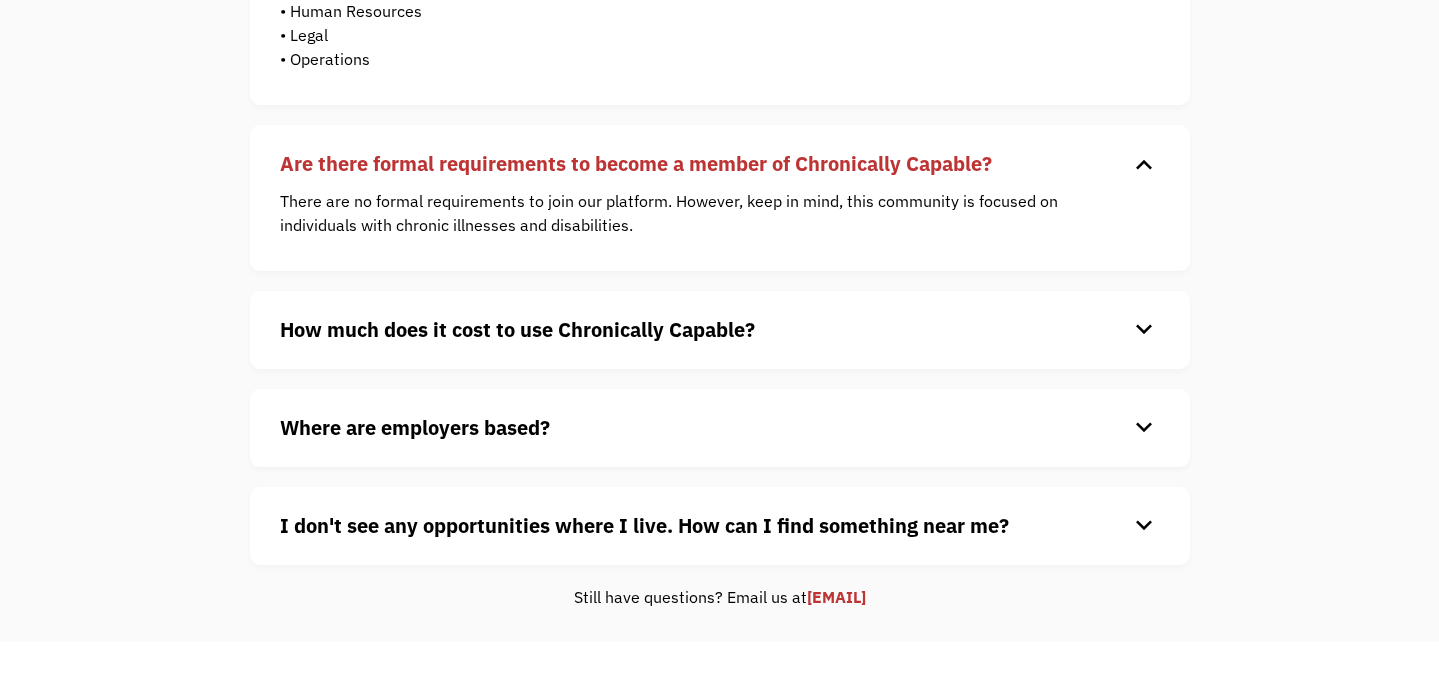 click on "keyboard_arrow_down" at bounding box center (1144, 428) 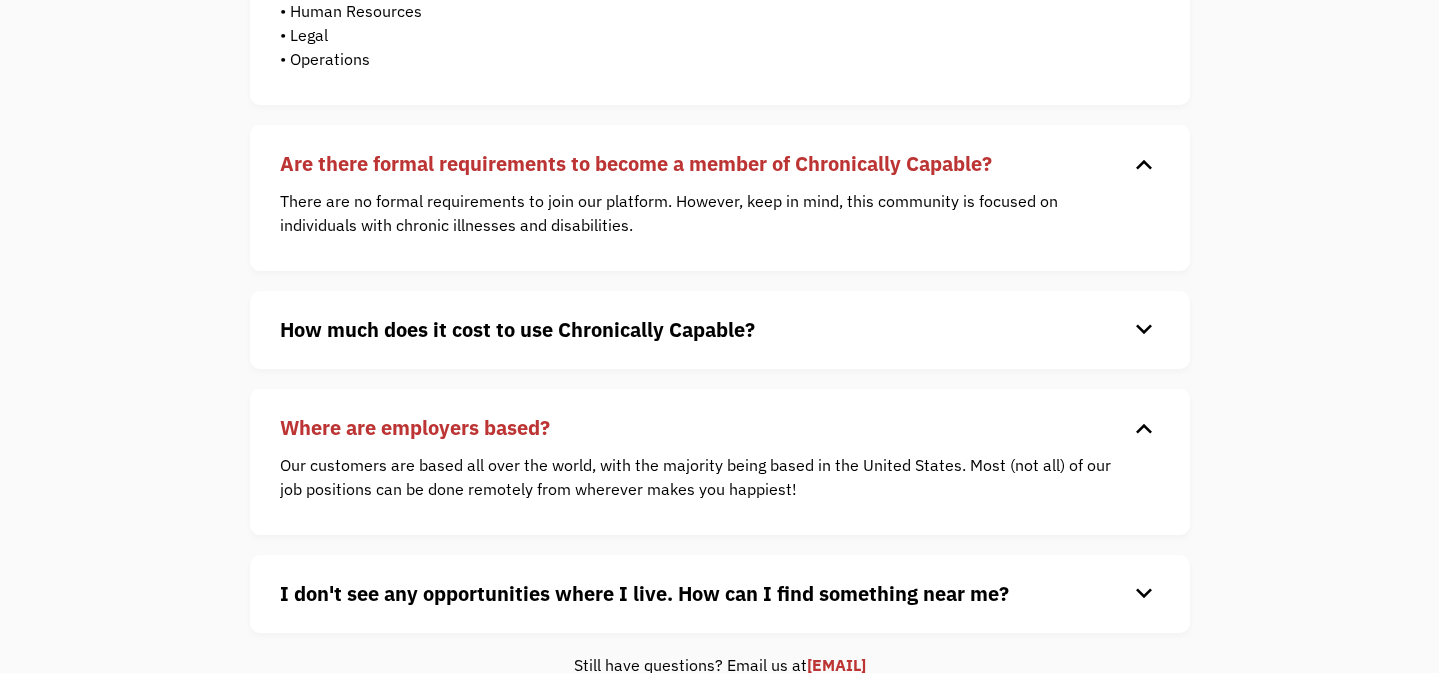click on "keyboard_arrow_down" at bounding box center [1144, 330] 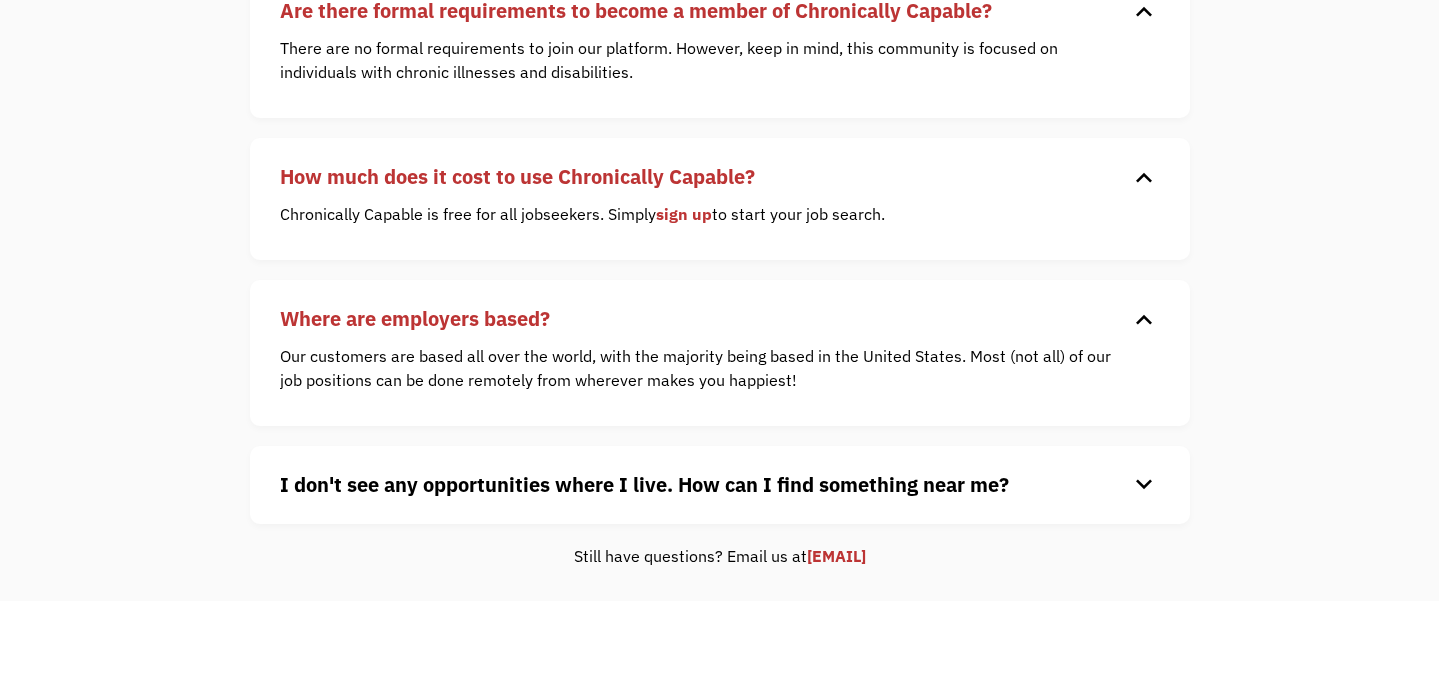 scroll, scrollTop: 778, scrollLeft: 0, axis: vertical 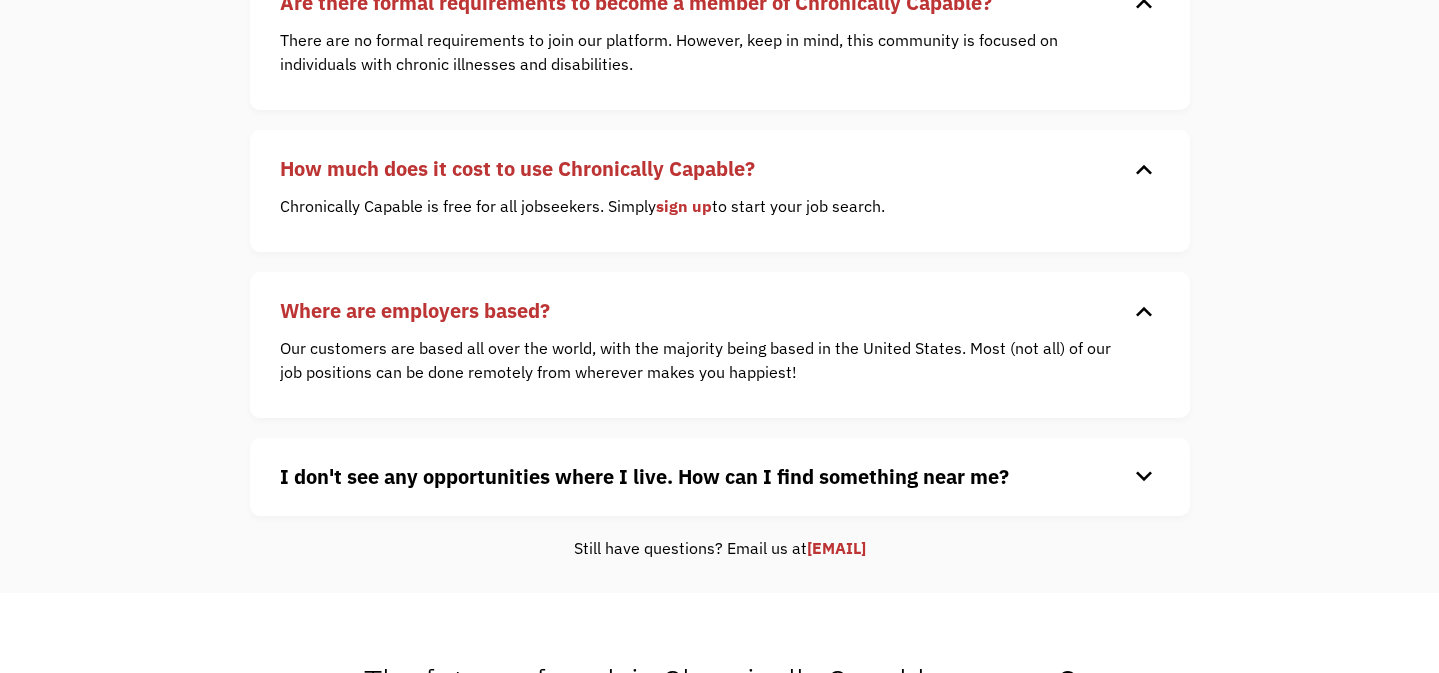 click on "keyboard_arrow_down" at bounding box center [1144, 477] 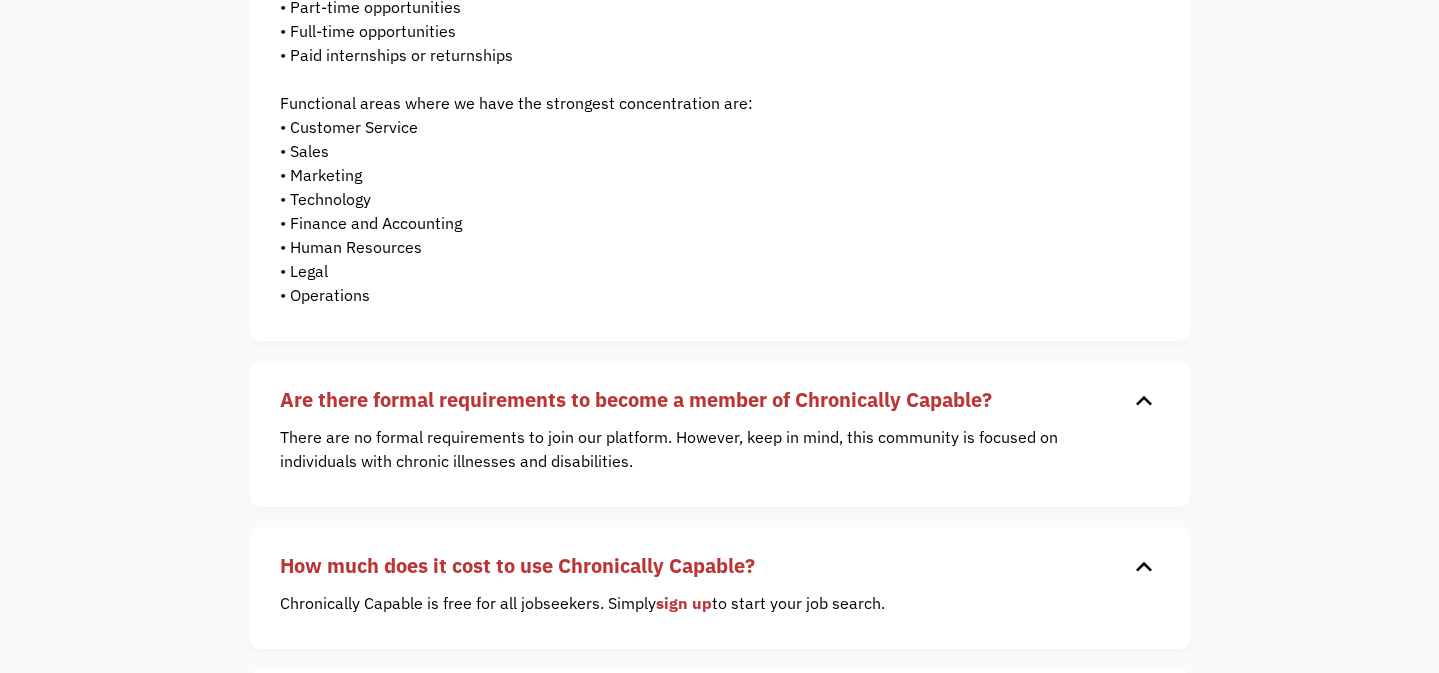 scroll, scrollTop: 211, scrollLeft: 0, axis: vertical 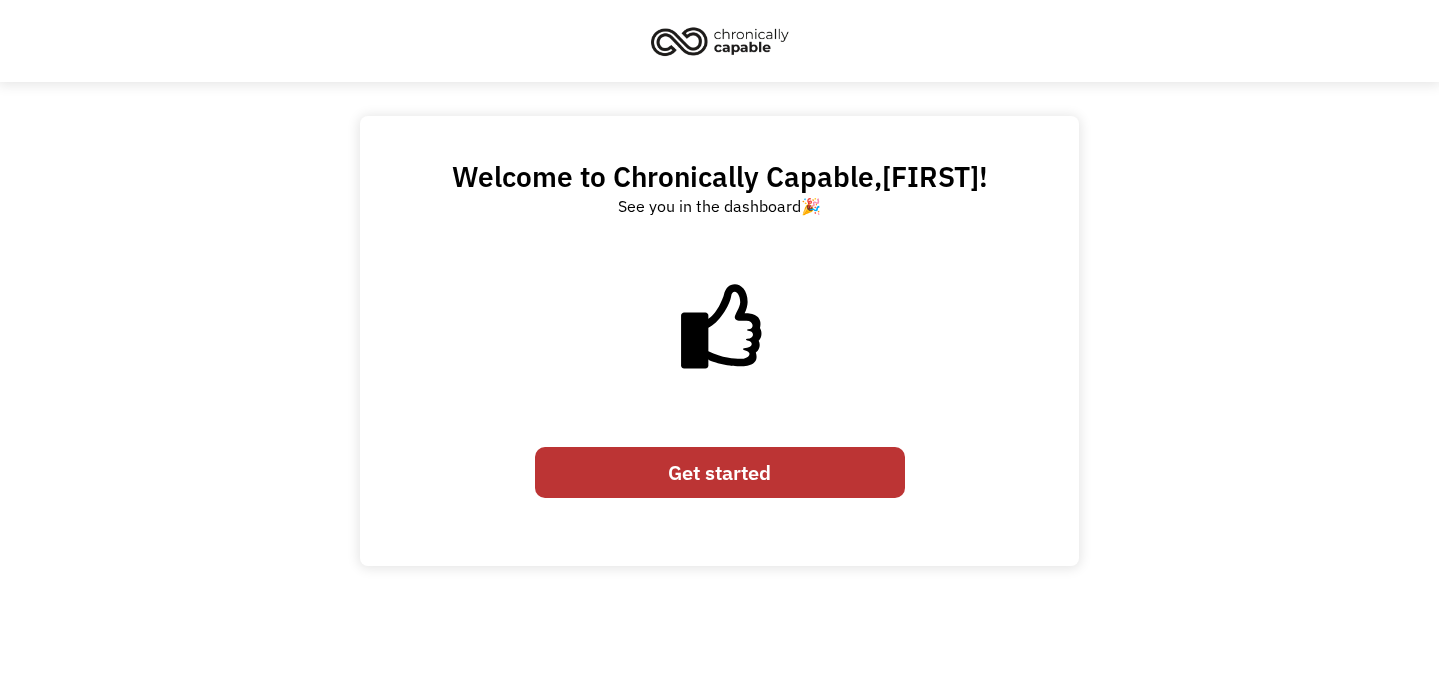 click on "Get started" at bounding box center [720, 472] 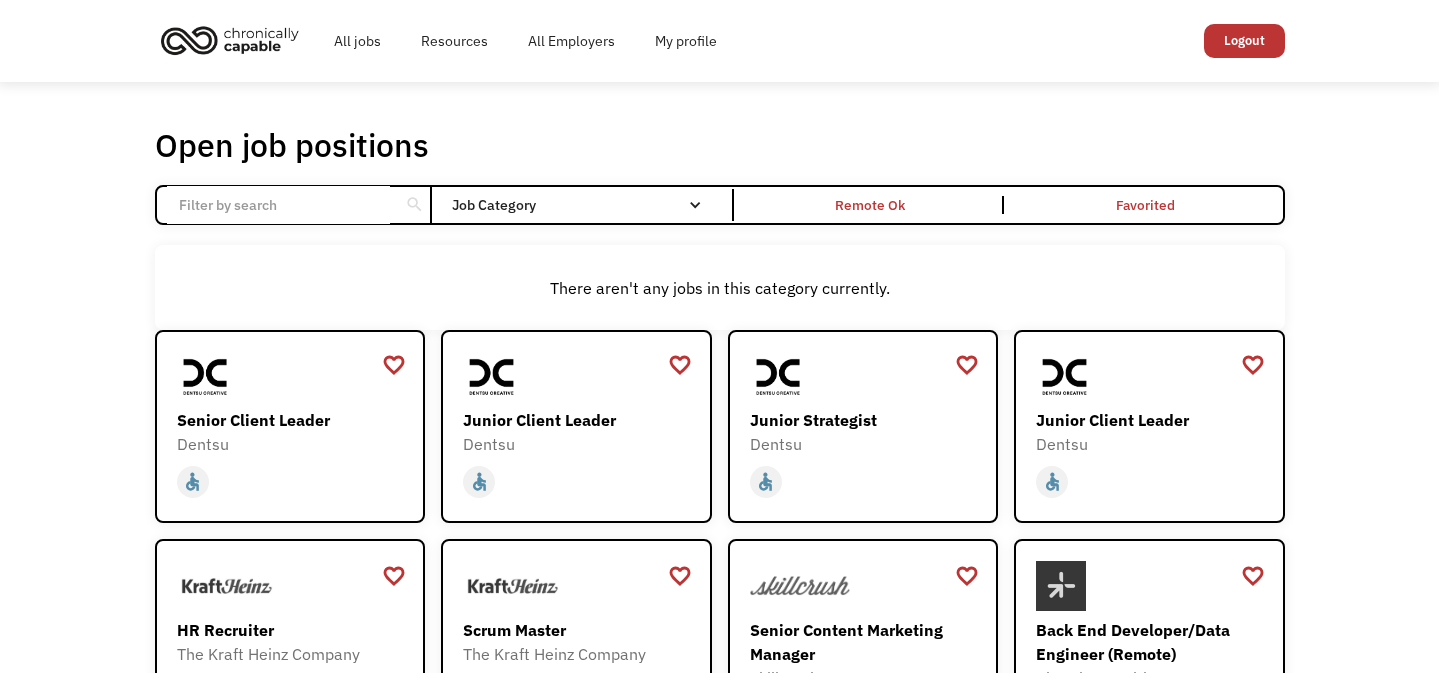 scroll, scrollTop: 0, scrollLeft: 0, axis: both 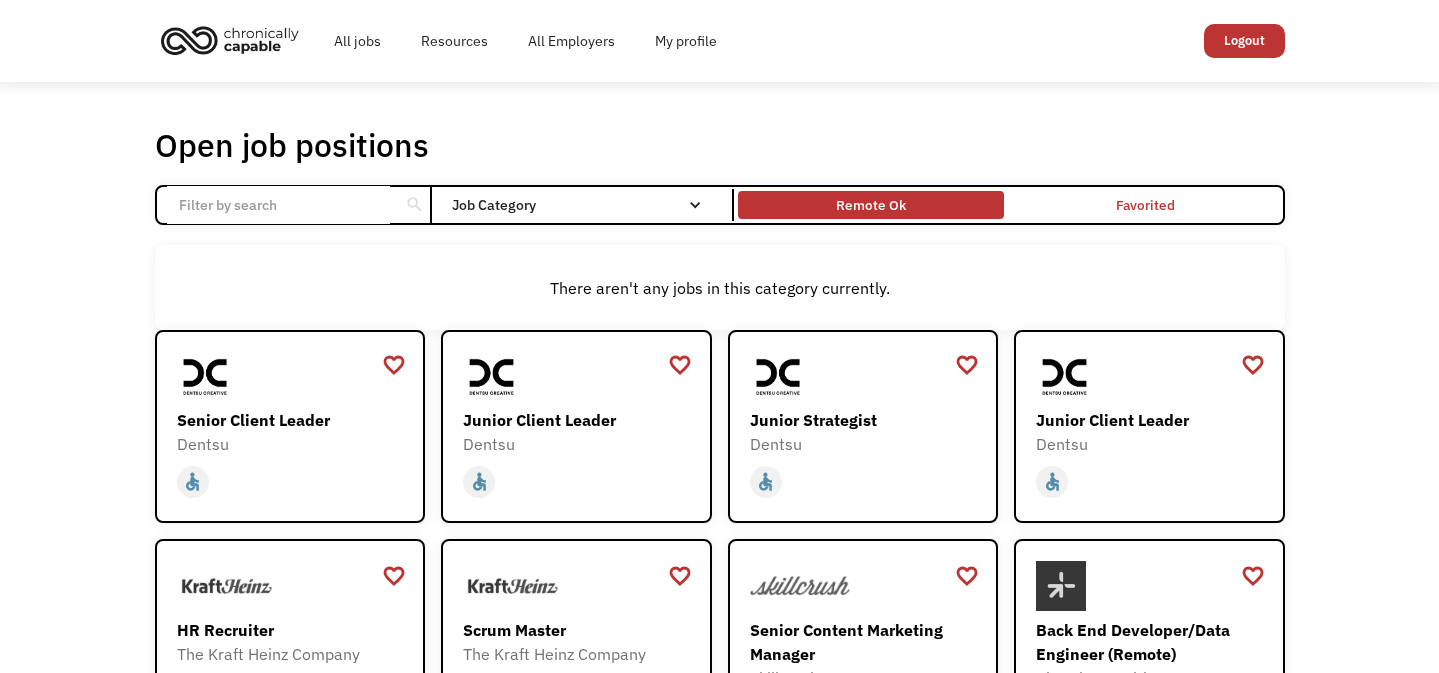 click on "Remote Ok" at bounding box center (871, 205) 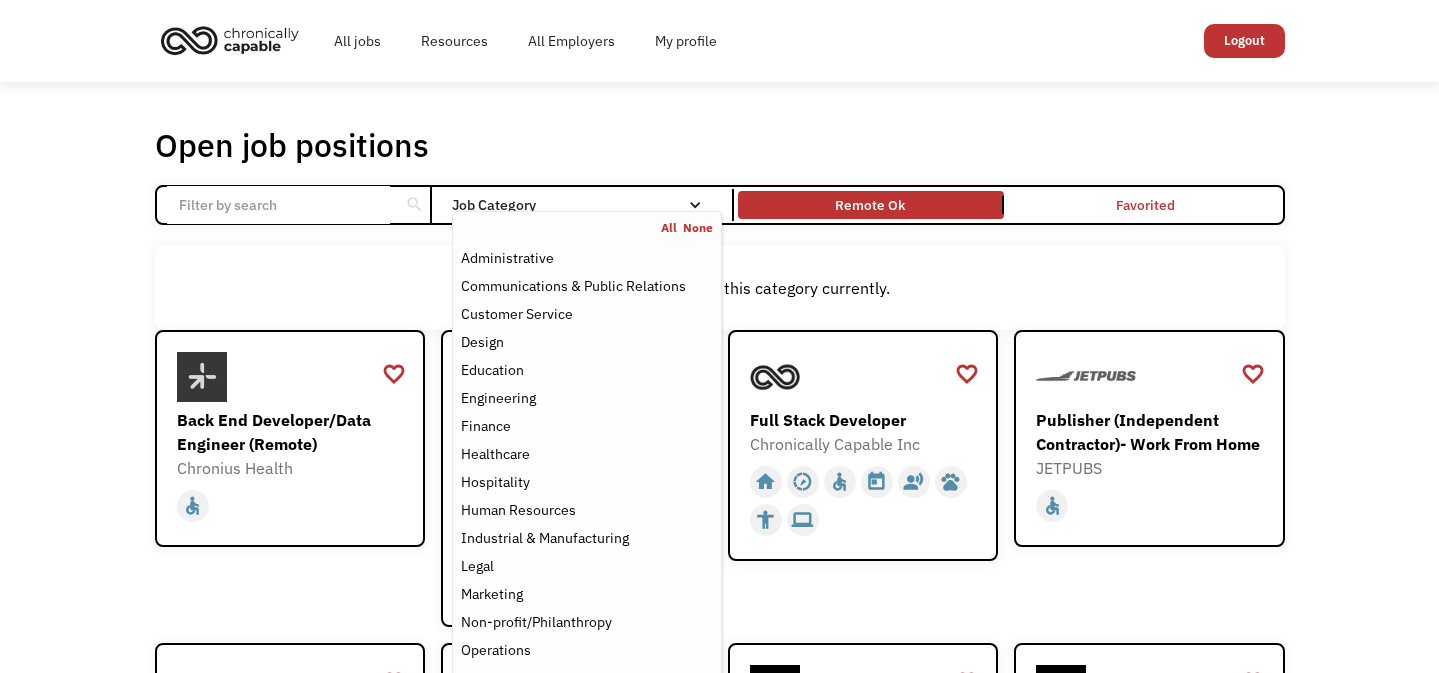 click on "All None Administrative Communications & Public Relations Customer Service Design Education Engineering Finance Healthcare Hospitality Human Resources Industrial & Manufacturing Legal Marketing Non-profit/Philanthropy Operations Other Sales Science Technology Transportation" at bounding box center (586, 512) 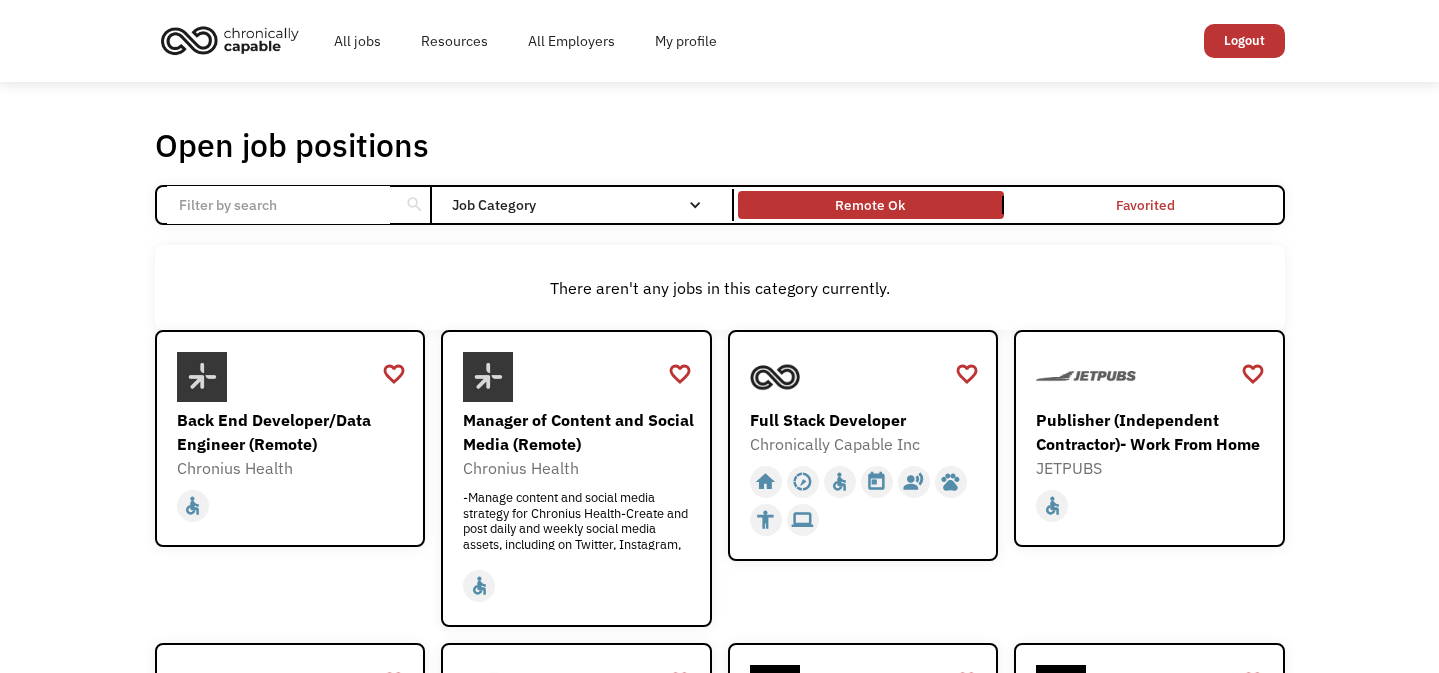 click on "Open job positions You have  X  liked items Search search Filter by category Administration Communications & Public Relations Customer Service Design Education Engineering Finance Healthcare Hospitality Human Resources Industrial & Manufacturing Legal Marketing Operations Sales Science Technology Transportation Other Job Category All None Administrative Communications & Public Relations Customer Service Design Education Engineering Finance Healthcare Hospitality Human Resources Industrial & Manufacturing Legal Marketing Non-profit/Philanthropy Operations Other Sales Science Technology Transportation Filter by type Full-time Part-time Remote Ok Favorited Favorited Thank you! Your submission has been received! Oops! Something went wrong while submitting the form. Non-profit/Philanthropy Other Transportation Technology Science Sales Operations Marketing Legal Industrial & Manufacturing Human Resources Hospitality Healthcare Finance Engineering Education Design Customer Service Communications & Public Relations" at bounding box center [719, 1565] 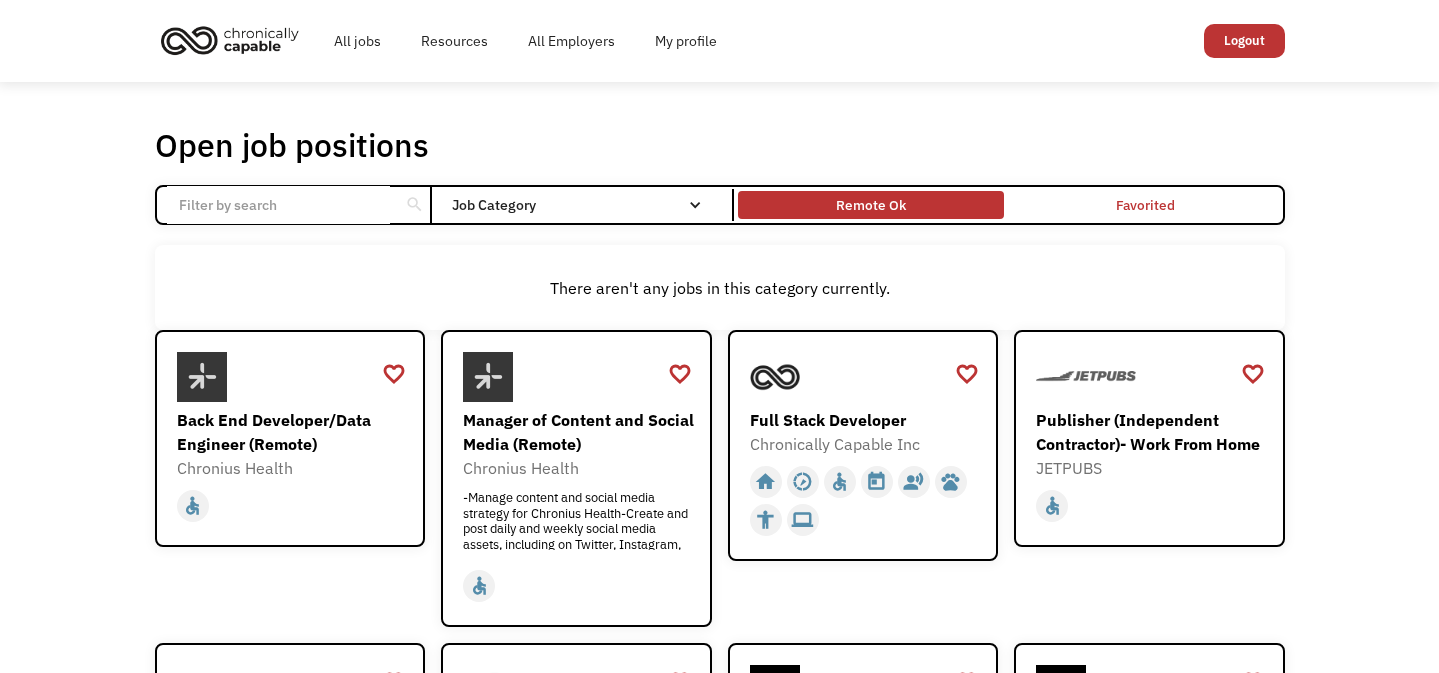 click on "Remote Ok" at bounding box center [871, 205] 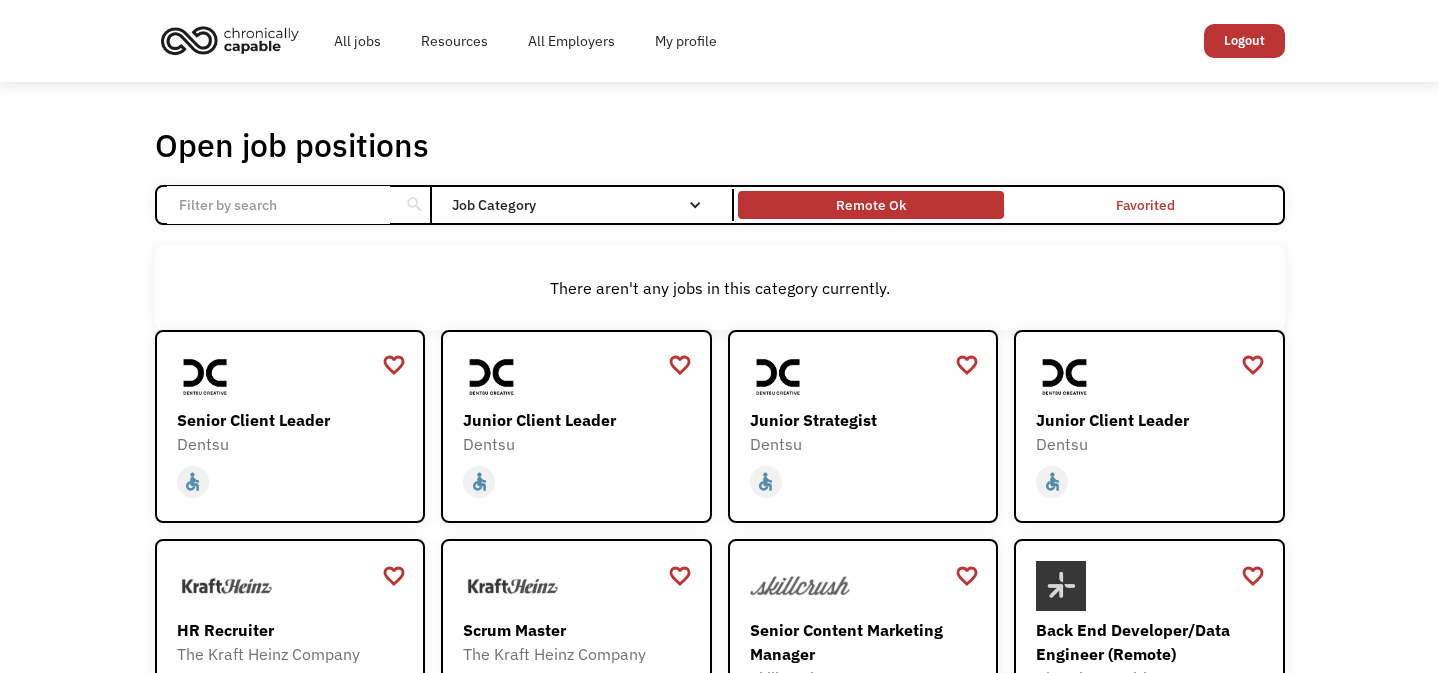 click on "Remote Ok" at bounding box center (871, 205) 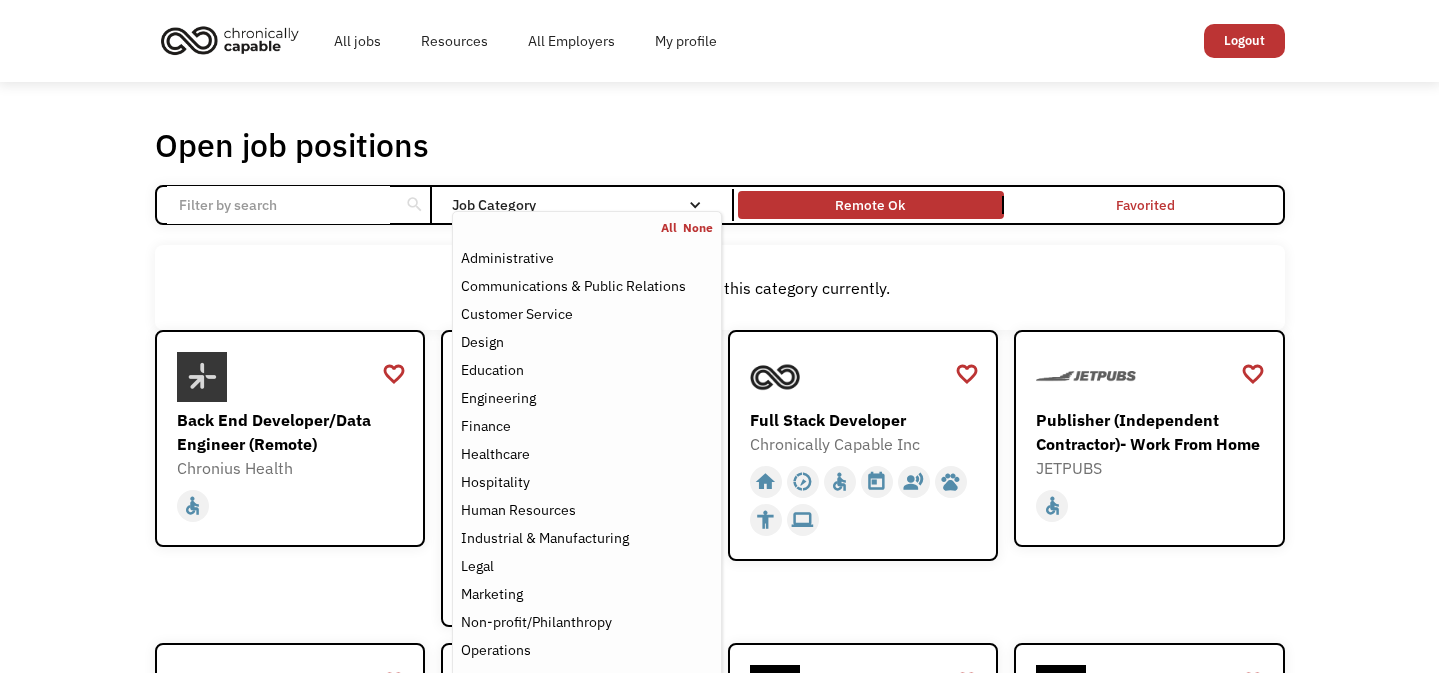click on "All" at bounding box center [672, 228] 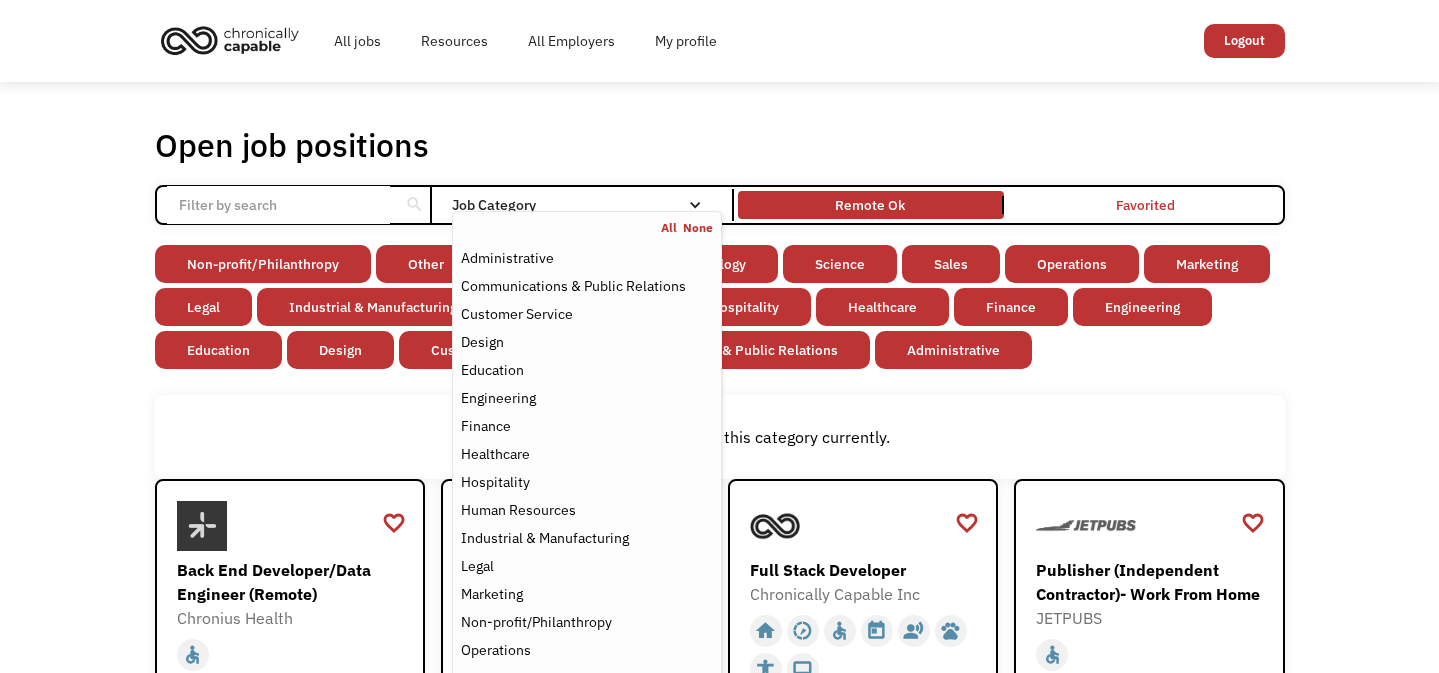 click on "Open job positions You have  X  liked items Search search Filter by category Administration Communications & Public Relations Customer Service Design Education Engineering Finance Healthcare Hospitality Human Resources Industrial & Manufacturing Legal Marketing Operations Sales Science Technology Transportation Other Job Category All None Administrative Communications & Public Relations Customer Service Design Education Engineering Finance Healthcare Hospitality Human Resources Industrial & Manufacturing Legal Marketing Non-profit/Philanthropy Operations Other Sales Science Technology Transportation Filter by type Full-time Part-time Remote Ok Favorited Favorited Thank you! Your submission has been received! Oops! Something went wrong while submitting the form. Non-profit/Philanthropy Other Transportation Technology Science Sales Operations Marketing Legal Industrial & Manufacturing Human Resources Hospitality Healthcare Finance Engineering Education Design Customer Service Communications & Public Relations" at bounding box center [719, 1173] 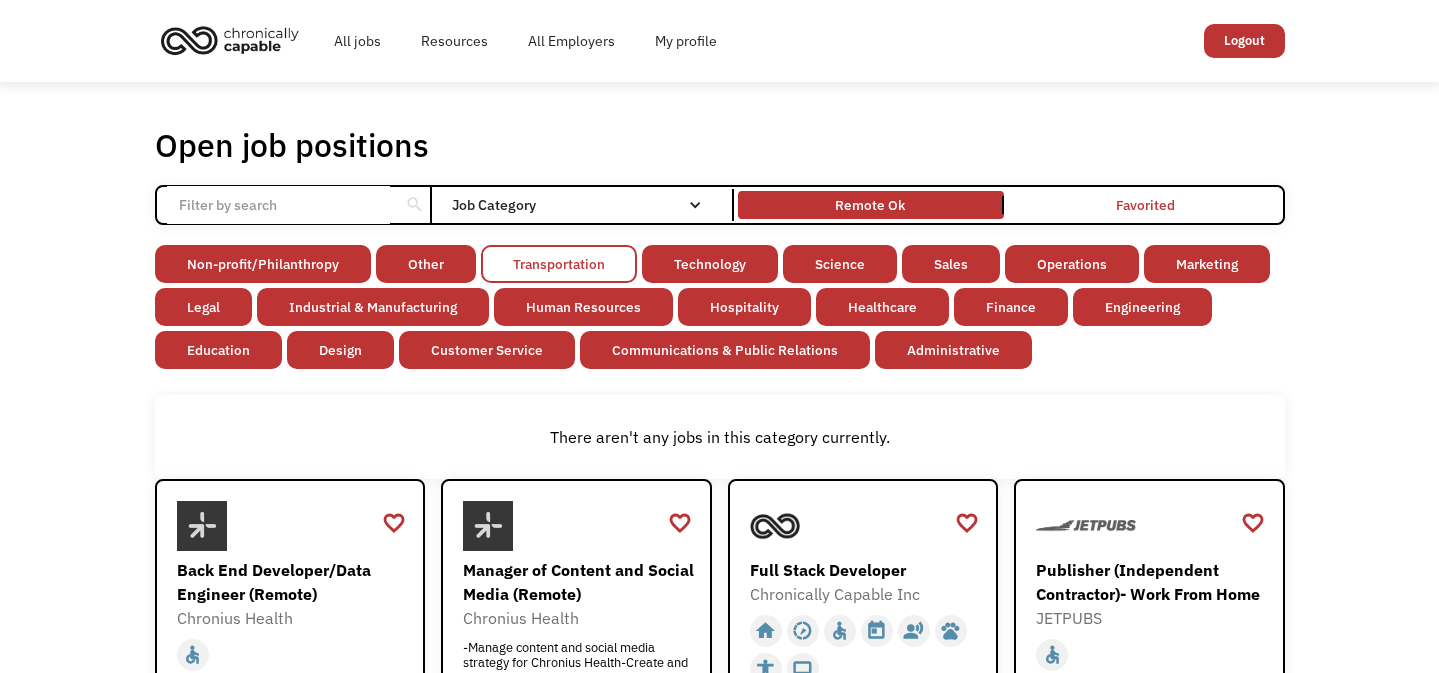 click on "Transportation" at bounding box center [559, 264] 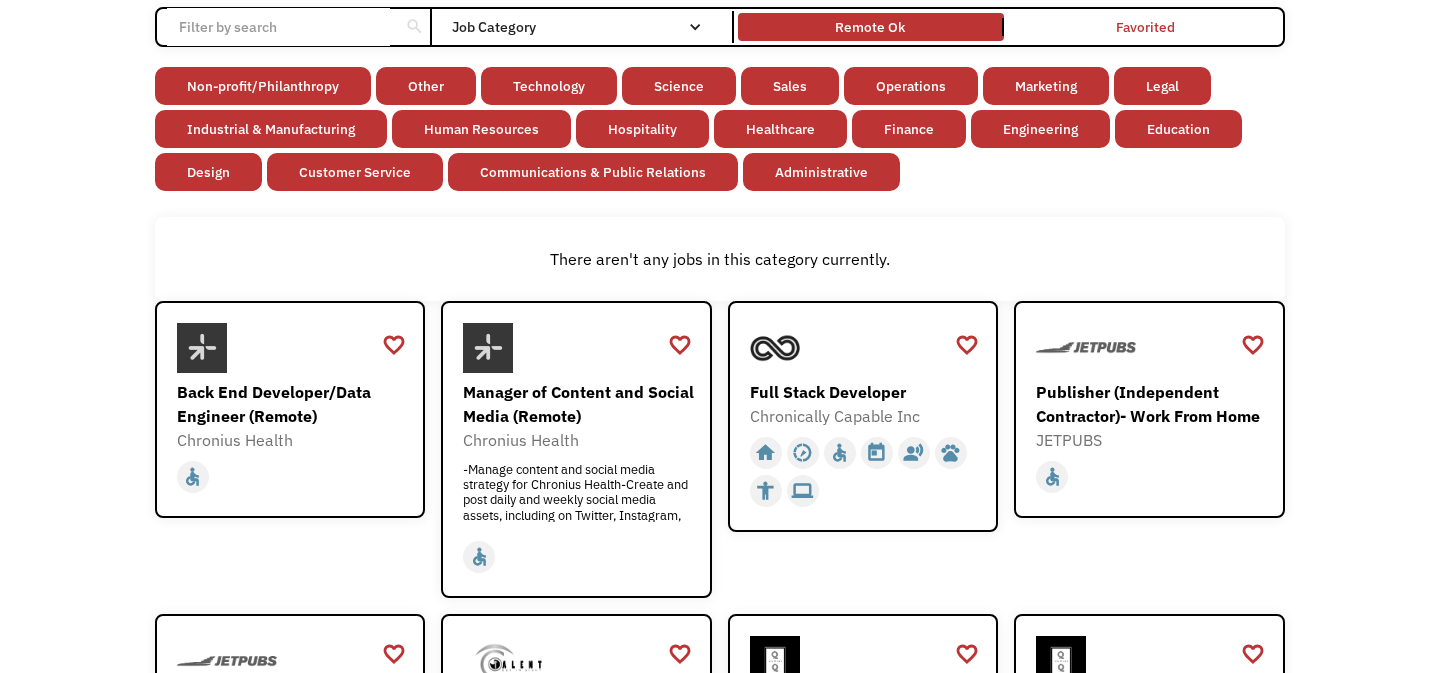 scroll, scrollTop: 217, scrollLeft: 0, axis: vertical 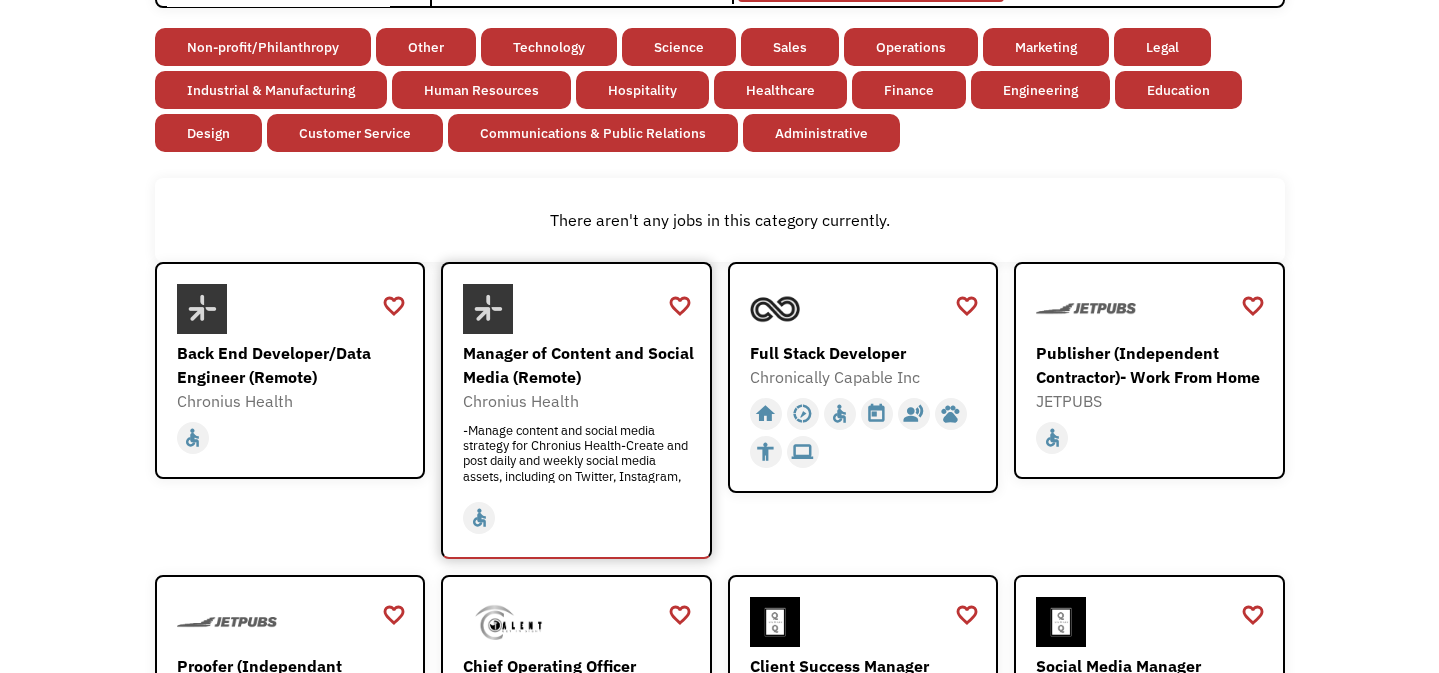 click on "Manager of Content and Social Media (Remote)" at bounding box center (579, 365) 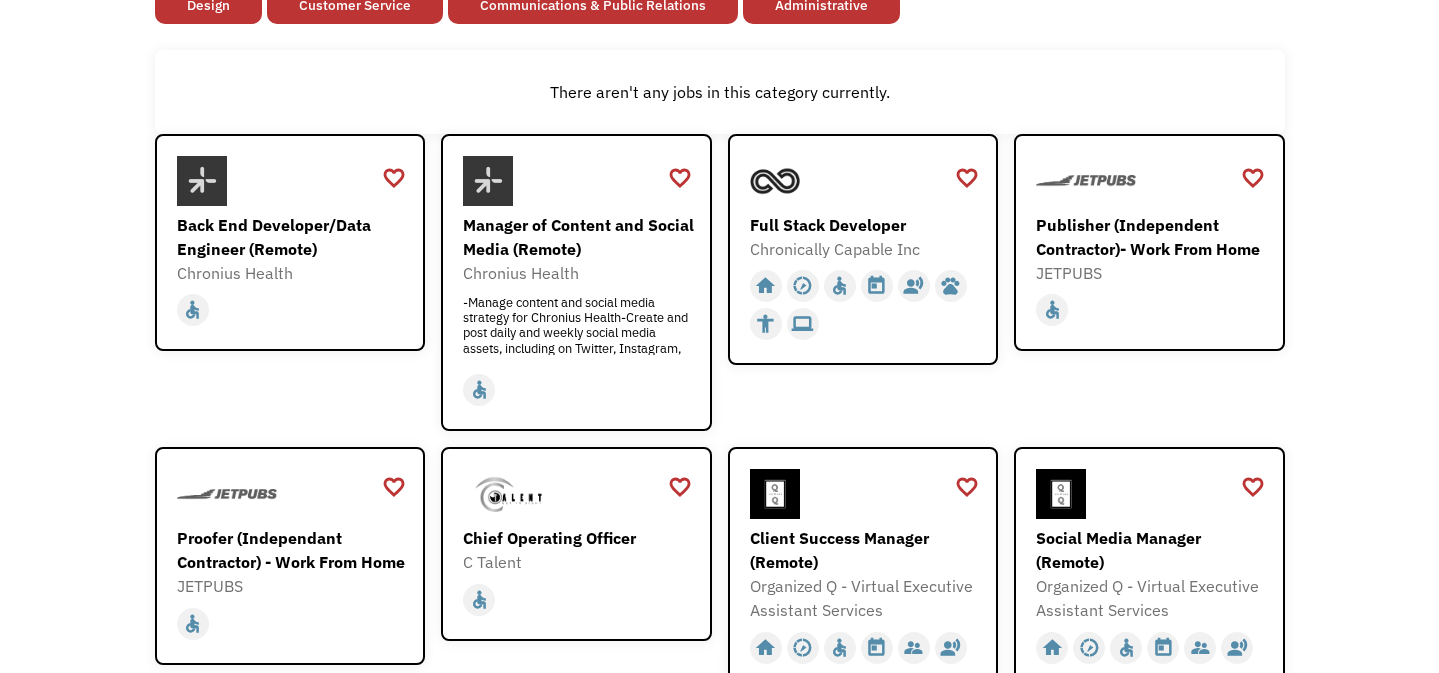 scroll, scrollTop: 353, scrollLeft: 0, axis: vertical 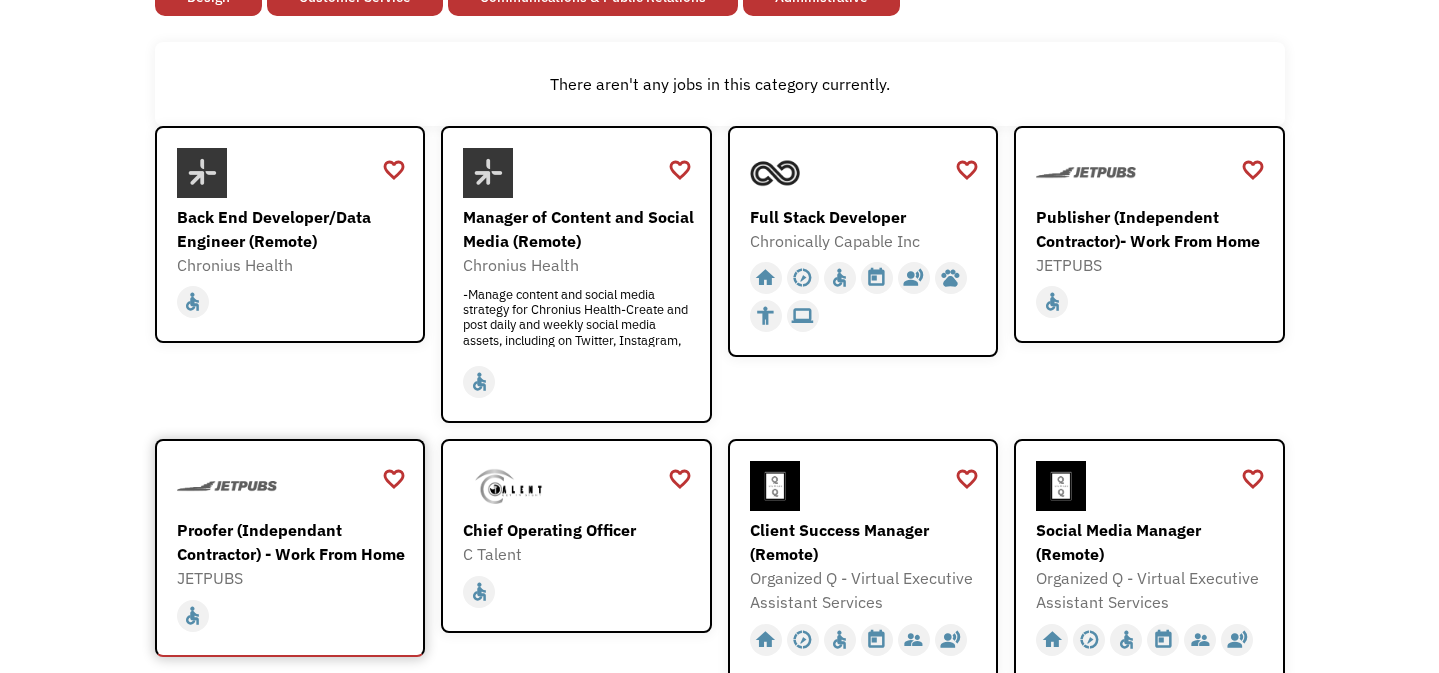 click on "Proofer (Independant Contractor) - Work From Home" at bounding box center [293, 542] 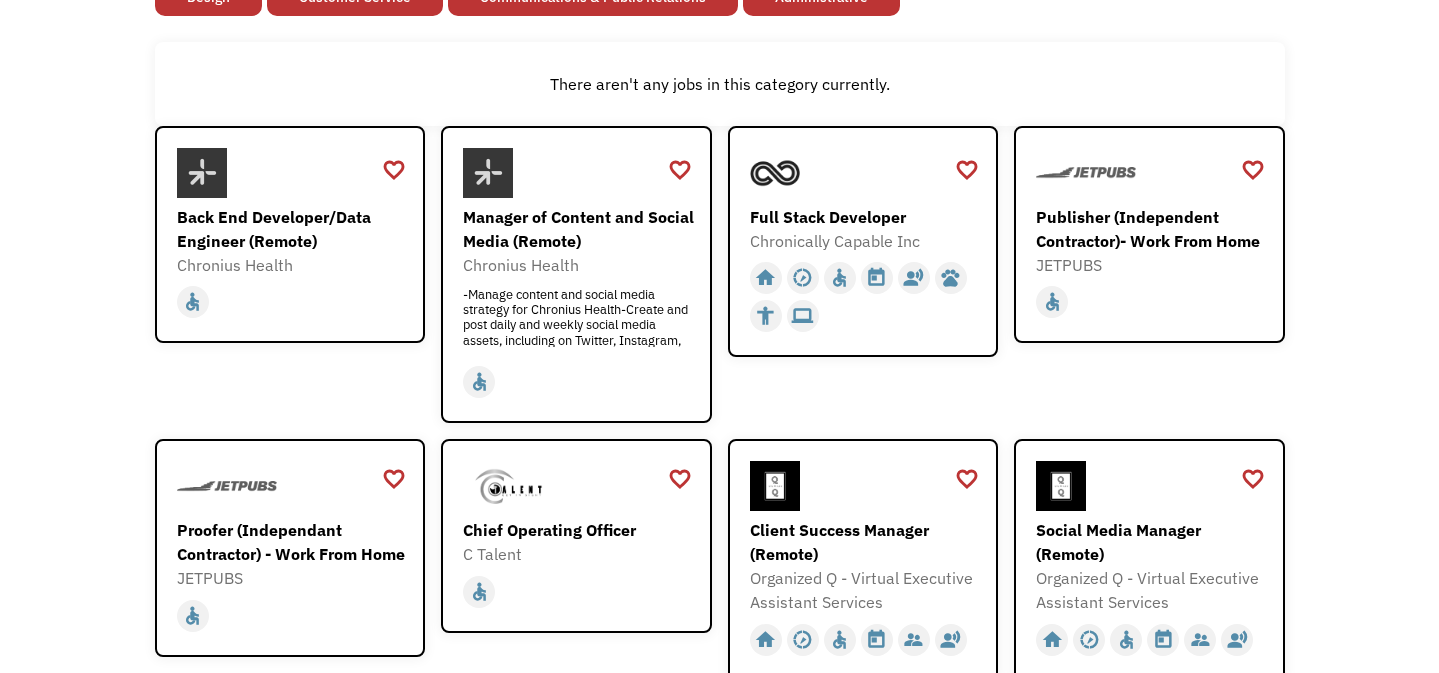 click on "Open job positions You have  X  liked items Search search Filter by category Administration Communications & Public Relations Customer Service Design Education Engineering Finance Healthcare Hospitality Human Resources Industrial & Manufacturing Legal Marketing Operations Sales Science Technology Transportation Other Job Category All None Administrative Communications & Public Relations Customer Service Design Education Engineering Finance Healthcare Hospitality Human Resources Industrial & Manufacturing Legal Marketing Non-profit/Philanthropy Operations Other Sales Science Technology Transportation Filter by type Full-time Part-time Remote Ok Favorited Favorited Thank you! Your submission has been received! Oops! Something went wrong while submitting the form. Non-profit/Philanthropy Other Transportation Technology Science Sales Operations Marketing Legal Industrial & Manufacturing Human Resources Hospitality Healthcare Finance Engineering Education Design Customer Service Communications & Public Relations" at bounding box center (719, 820) 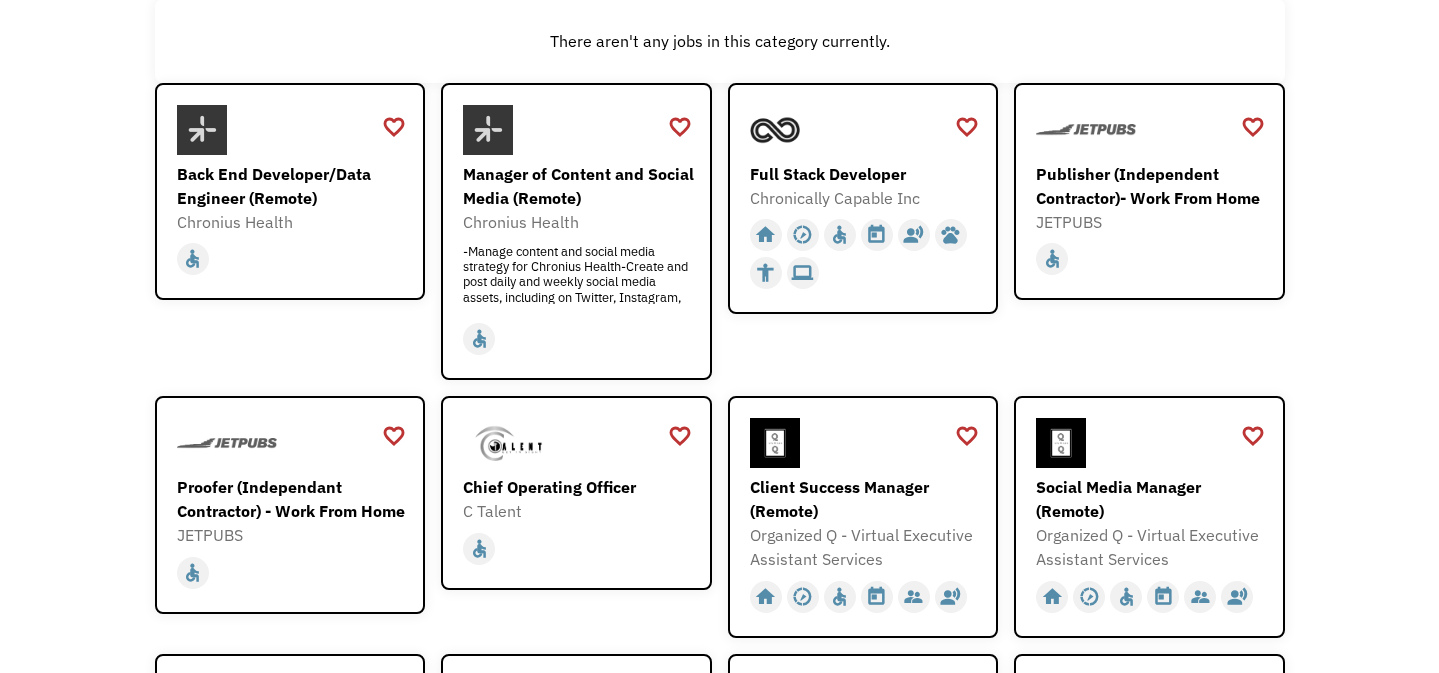 scroll, scrollTop: 416, scrollLeft: 0, axis: vertical 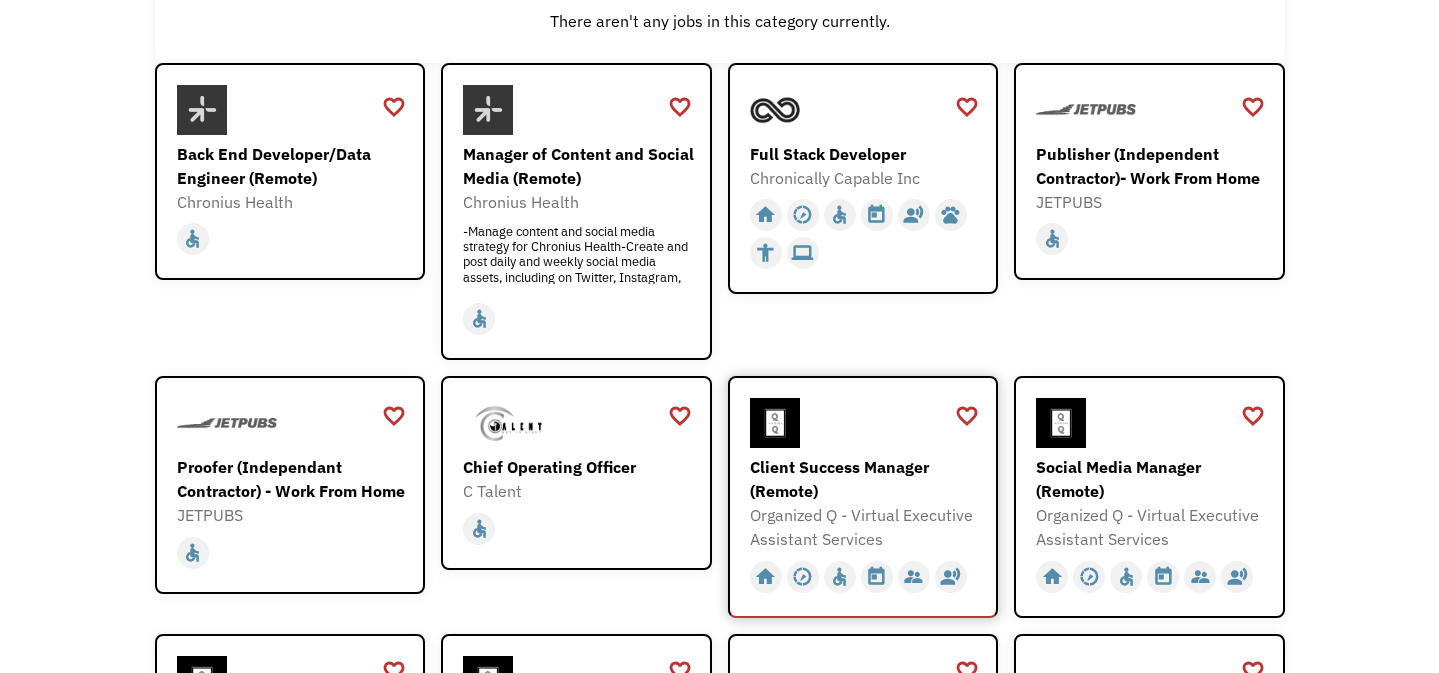 click on "Client Success Manager (Remote)" at bounding box center [866, 479] 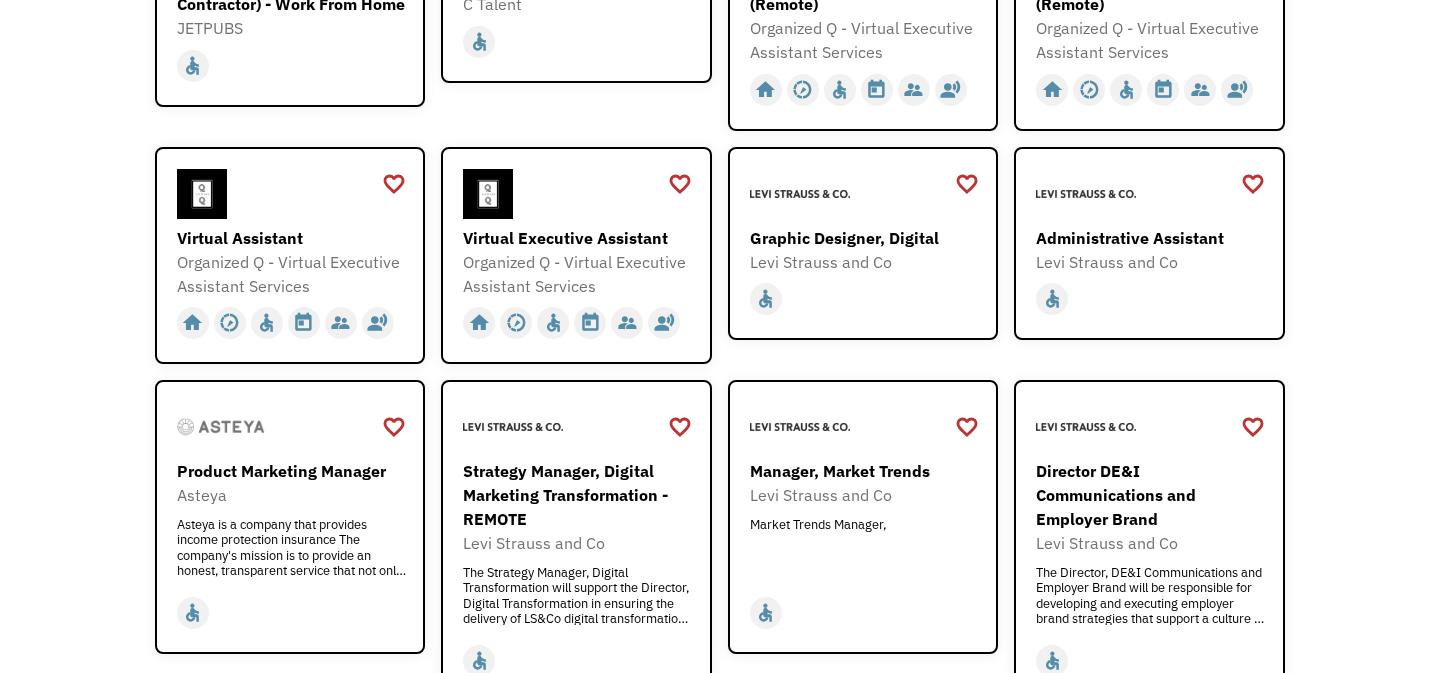 scroll, scrollTop: 906, scrollLeft: 0, axis: vertical 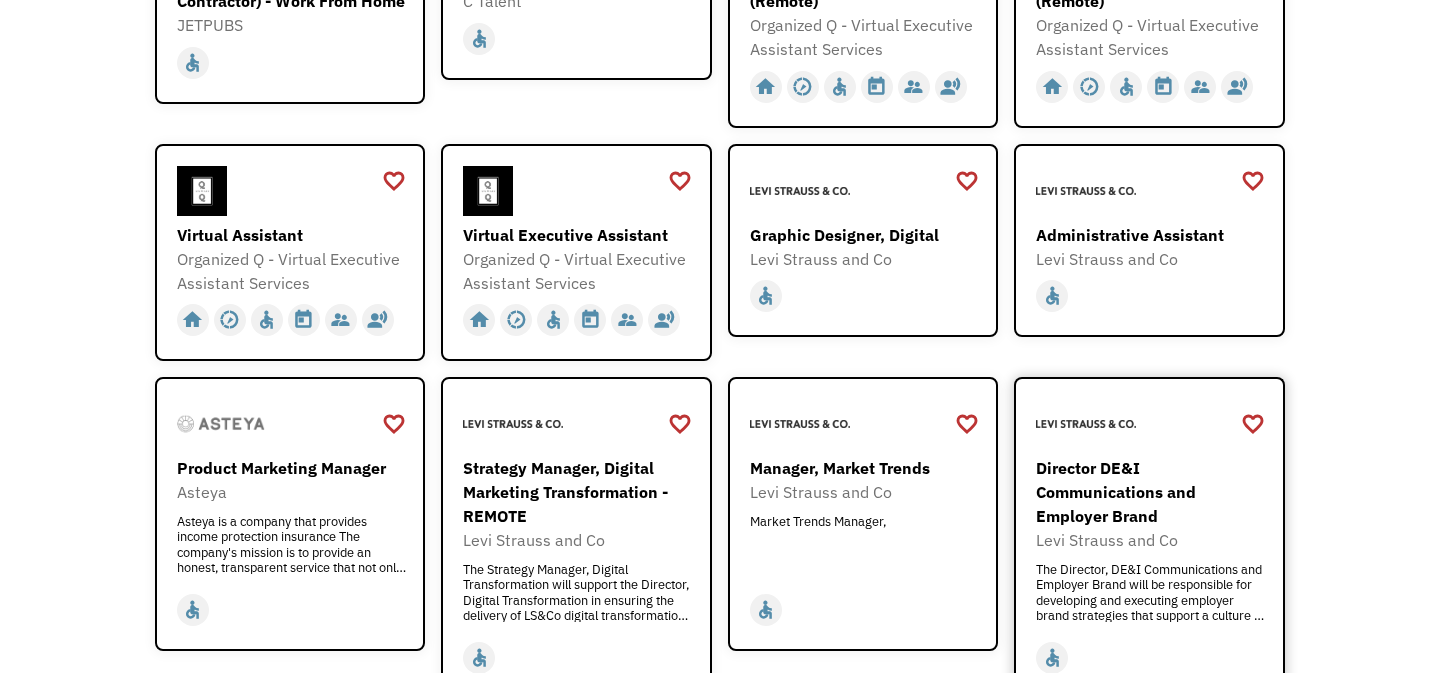 click on "Director DE&I Communications and Employer Brand" at bounding box center (1152, 492) 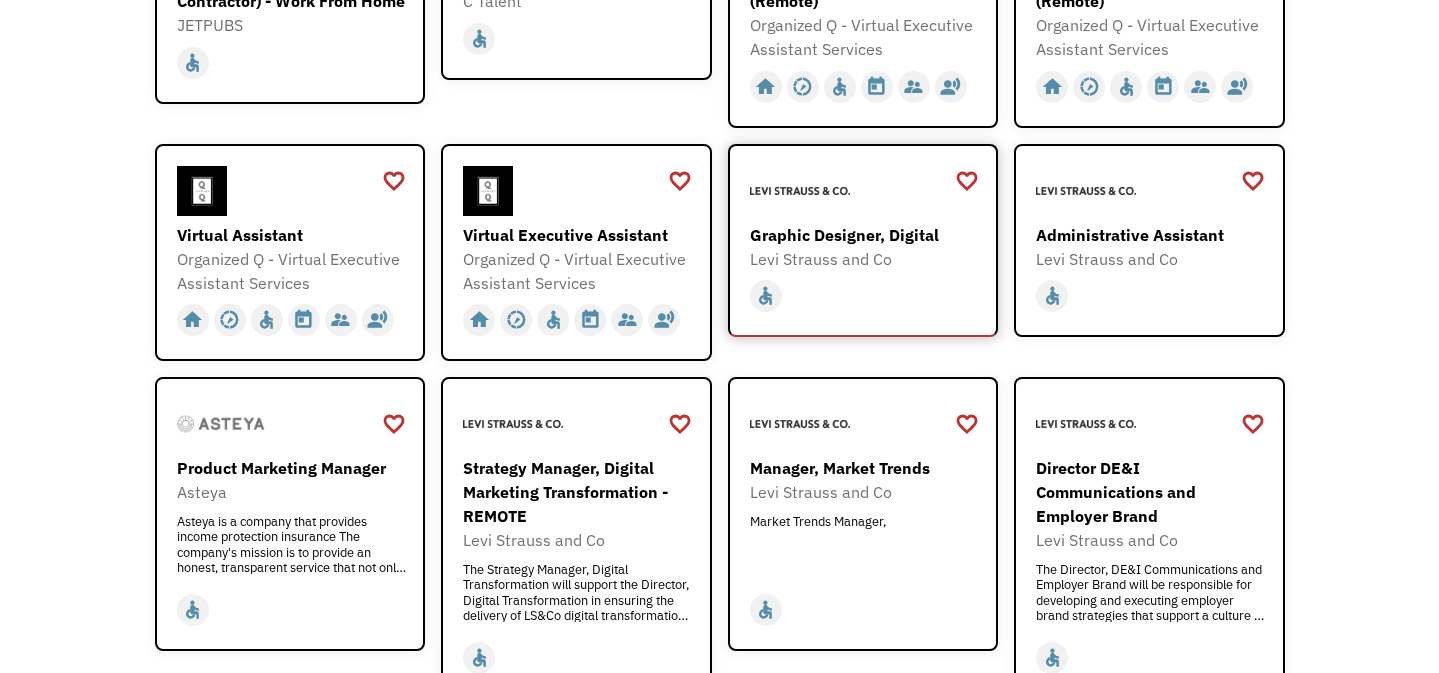 click at bounding box center (800, 191) 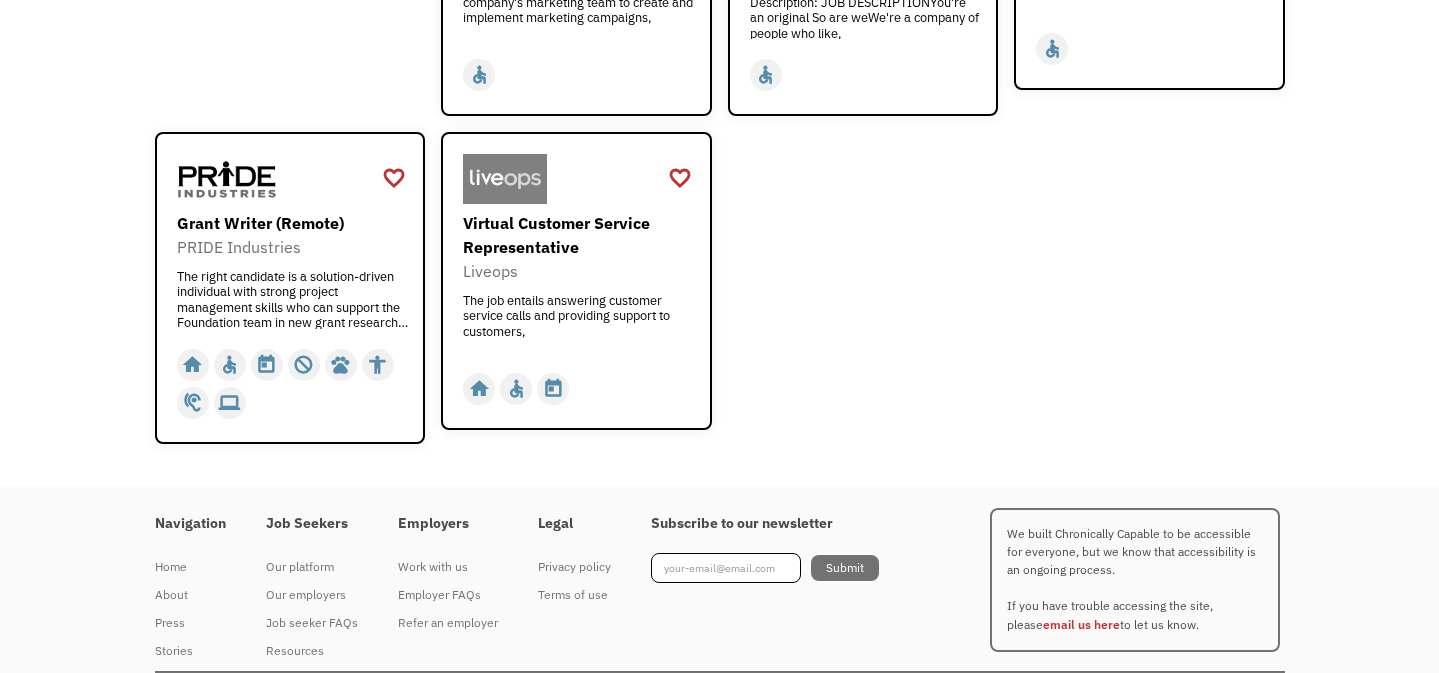 scroll, scrollTop: 1822, scrollLeft: 0, axis: vertical 